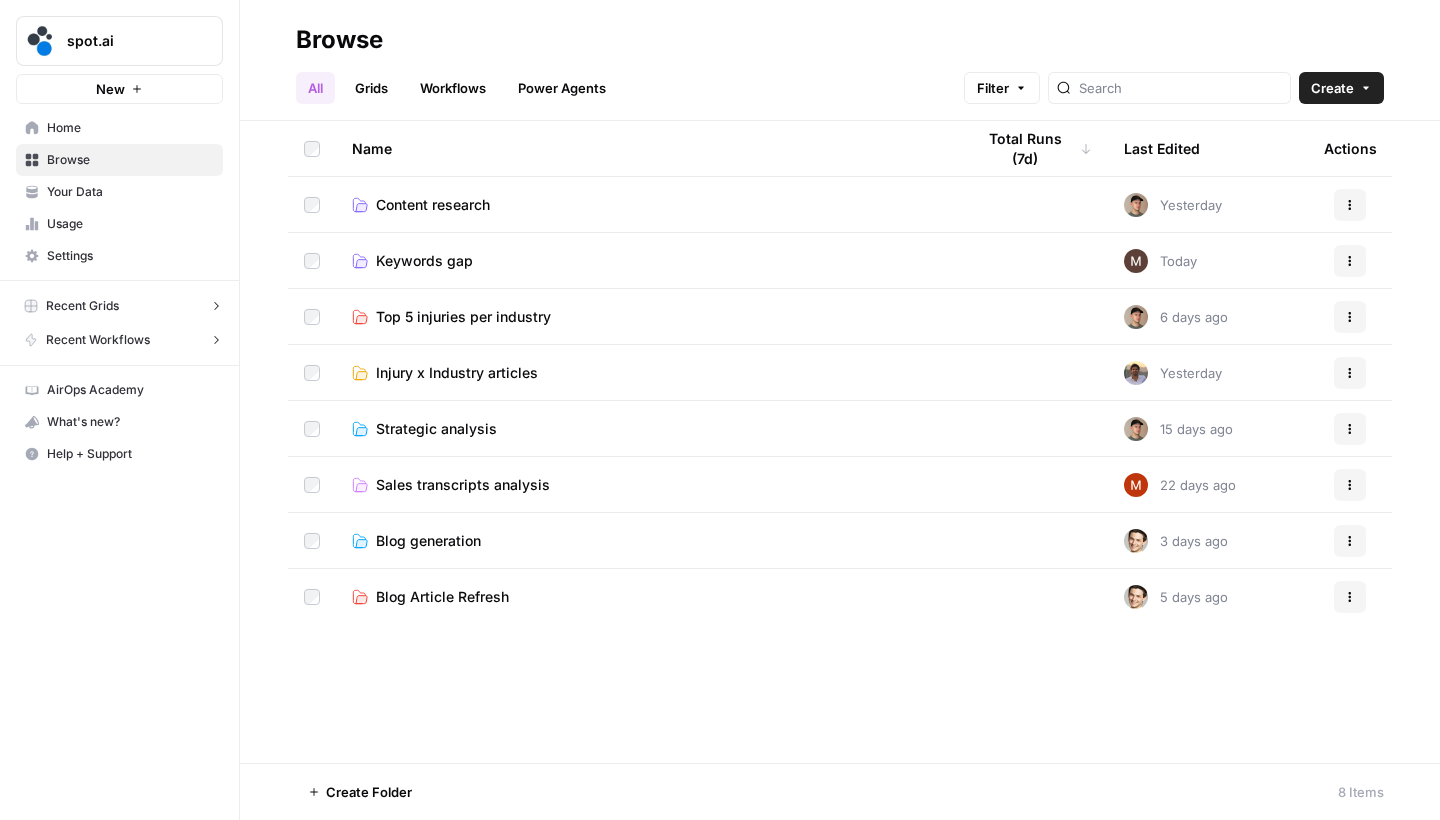 scroll, scrollTop: 0, scrollLeft: 0, axis: both 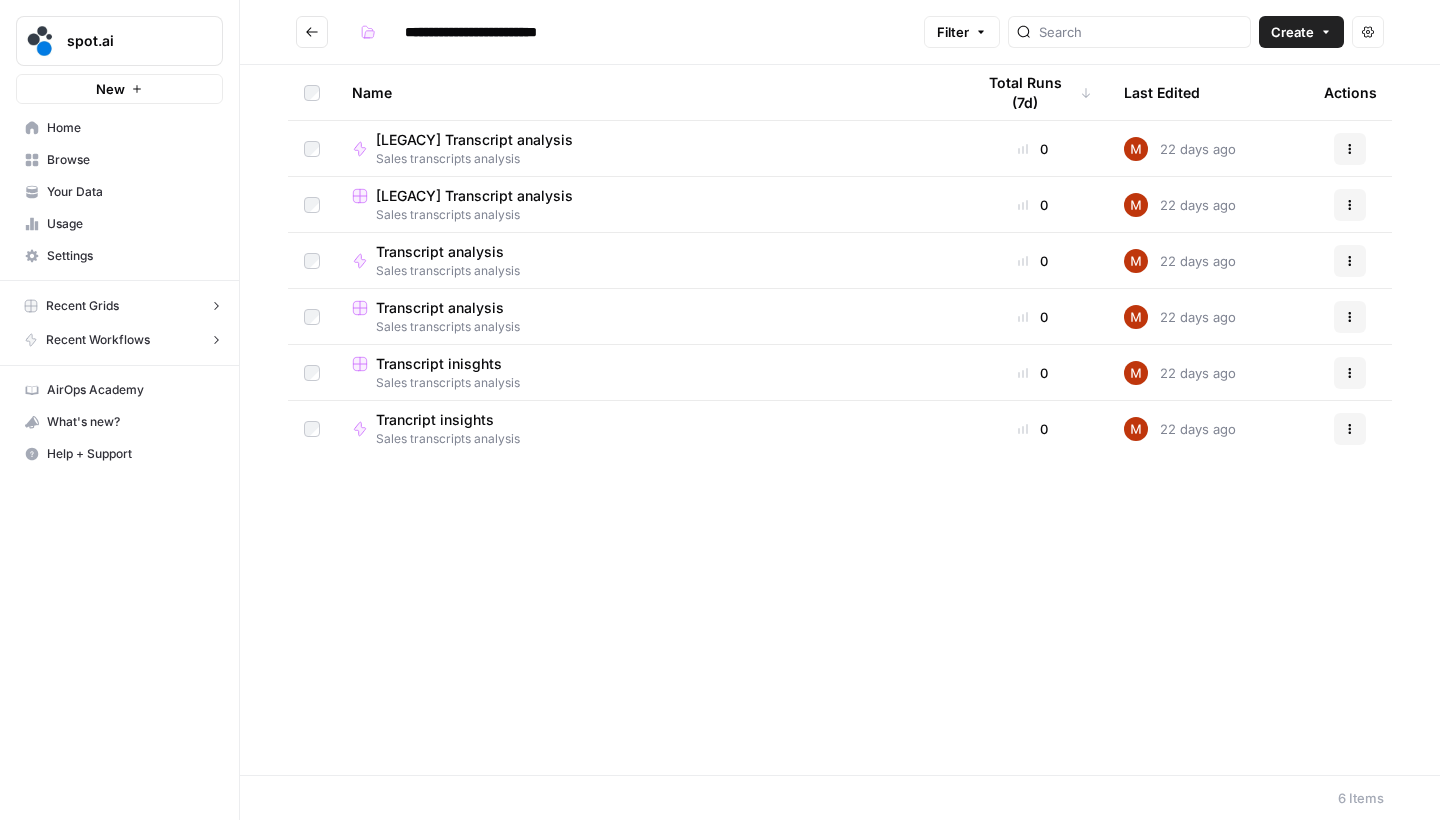 click 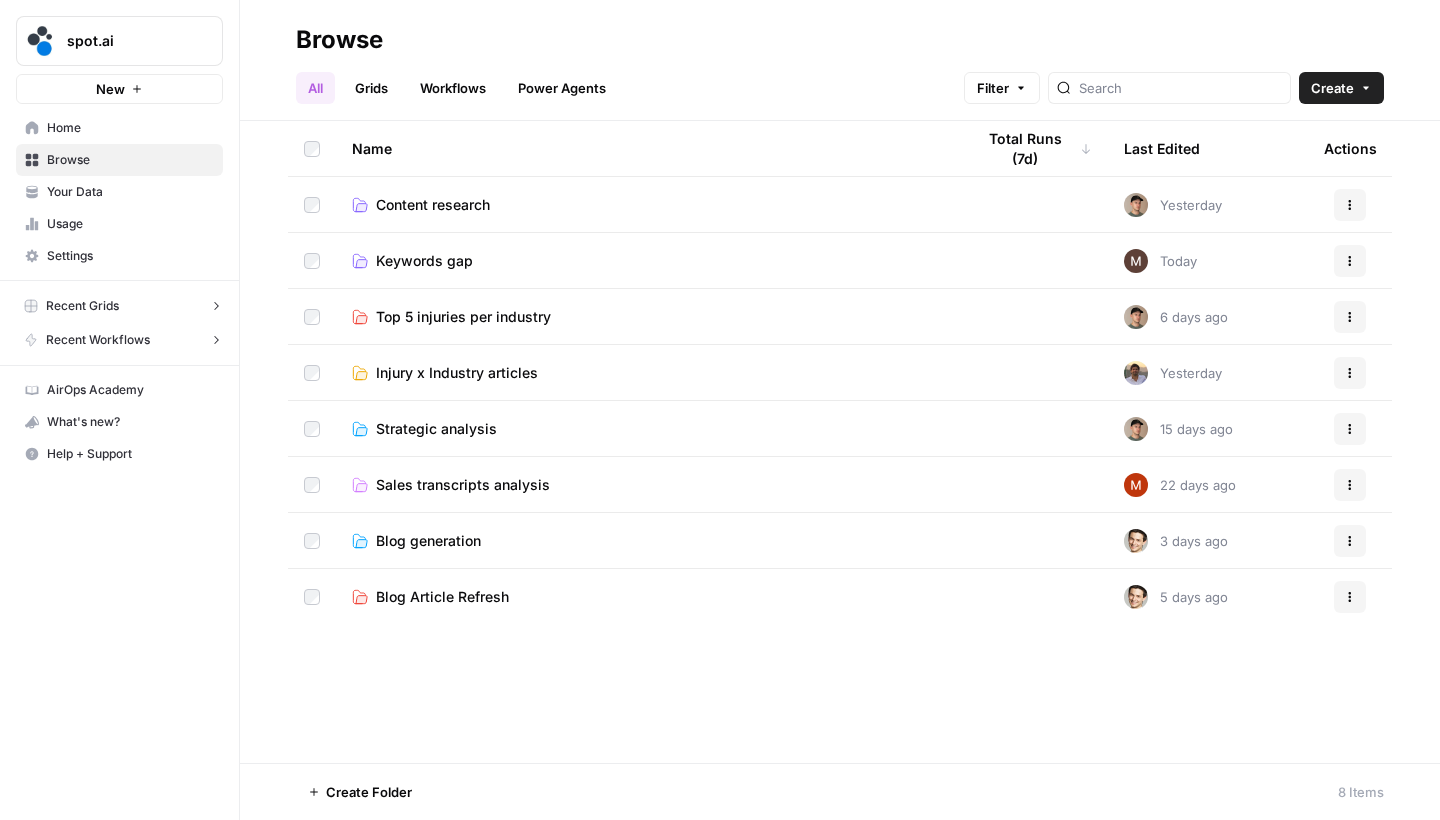 click on "Blog generation" at bounding box center (428, 541) 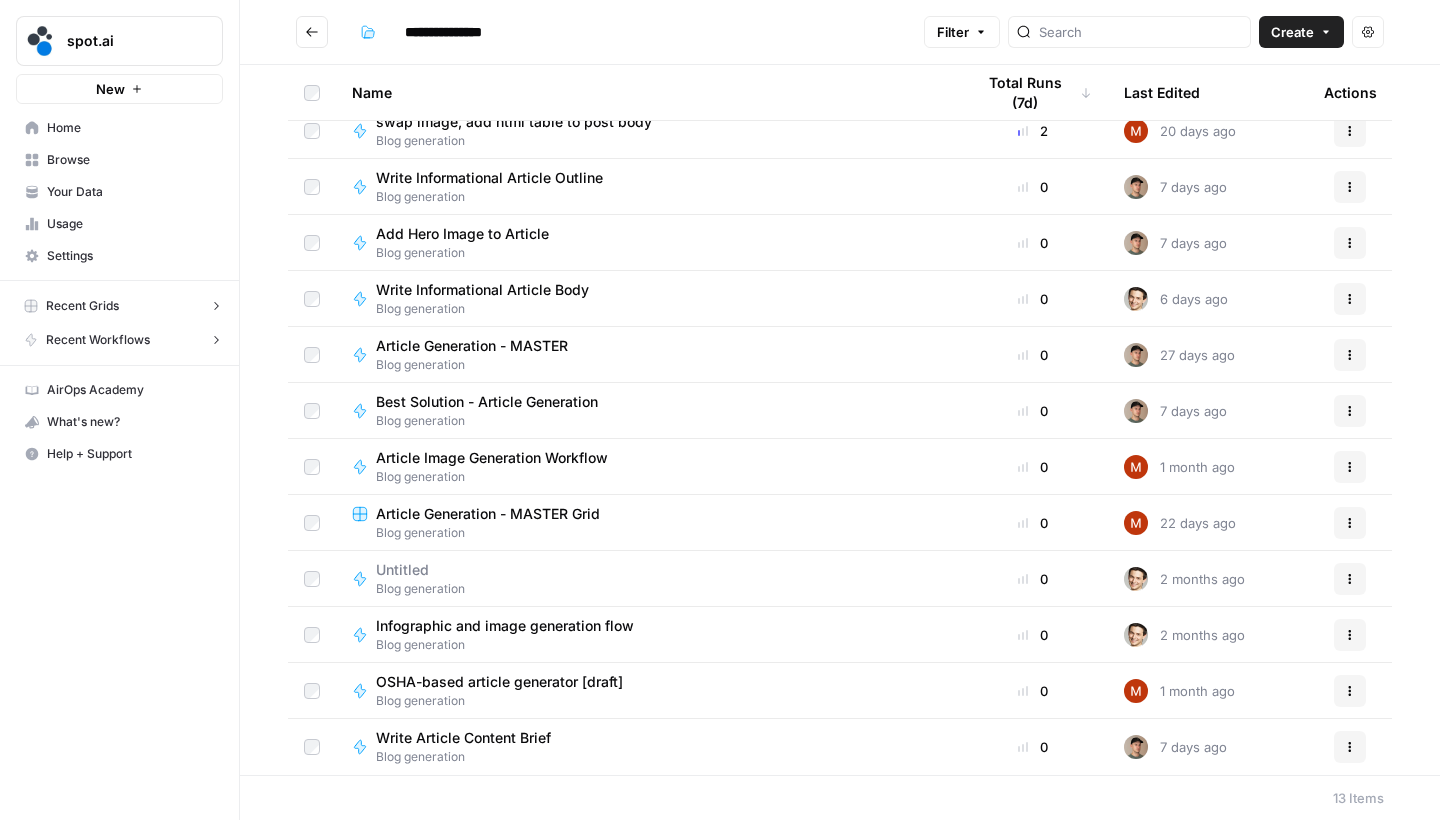 scroll, scrollTop: 74, scrollLeft: 0, axis: vertical 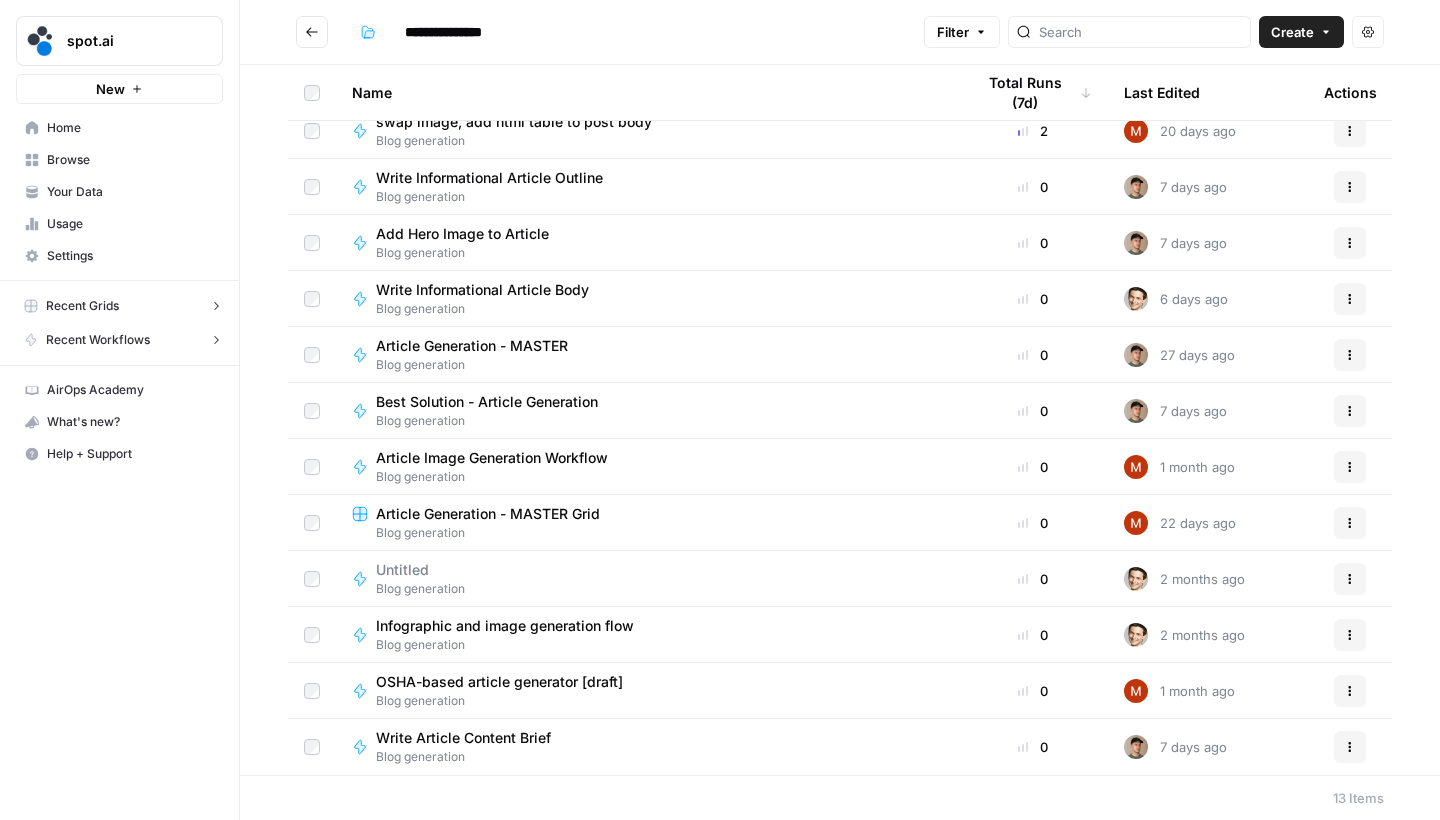 click on "Article Generation - MASTER Grid" at bounding box center [488, 514] 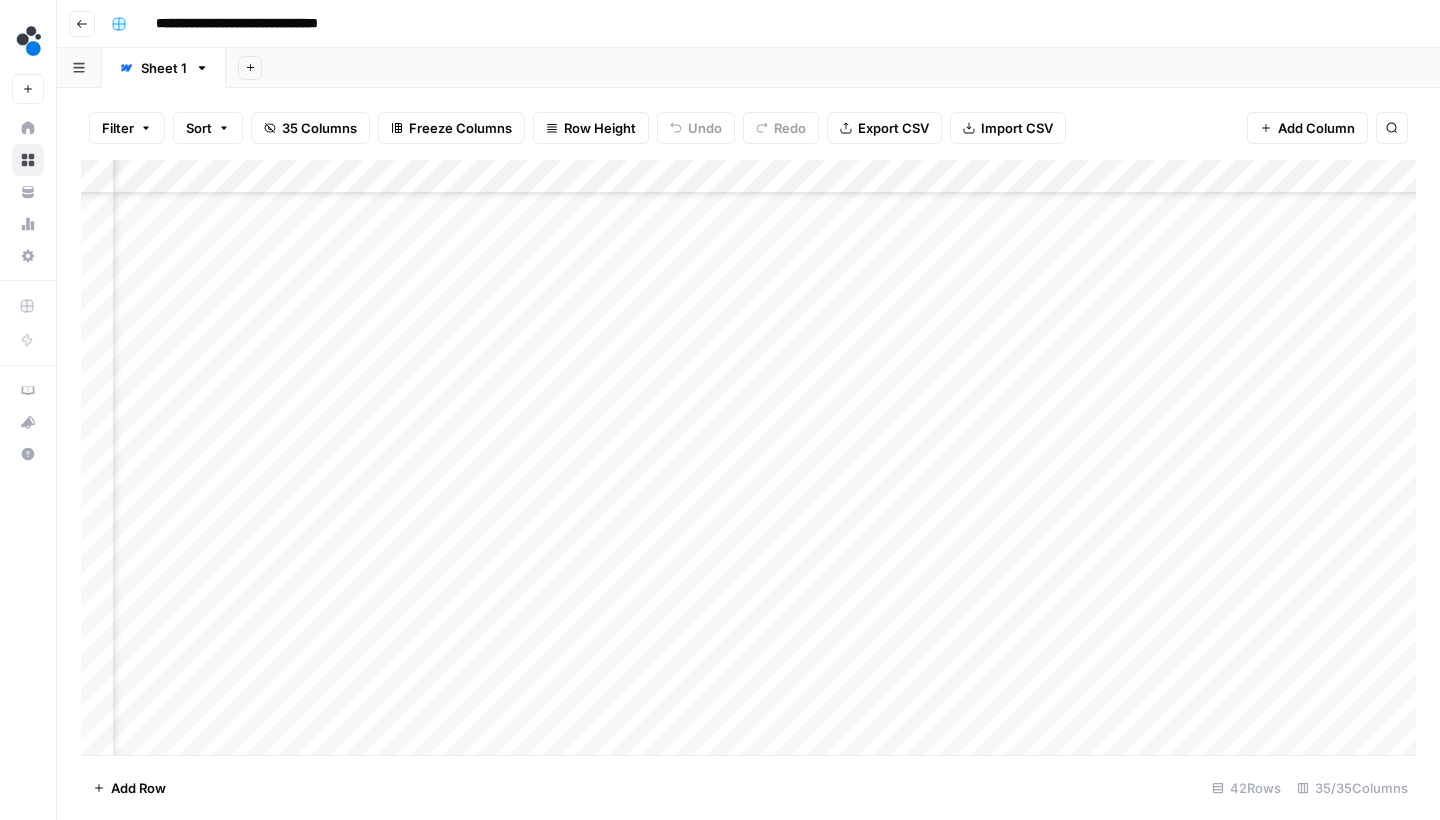 scroll, scrollTop: 894, scrollLeft: 1351, axis: both 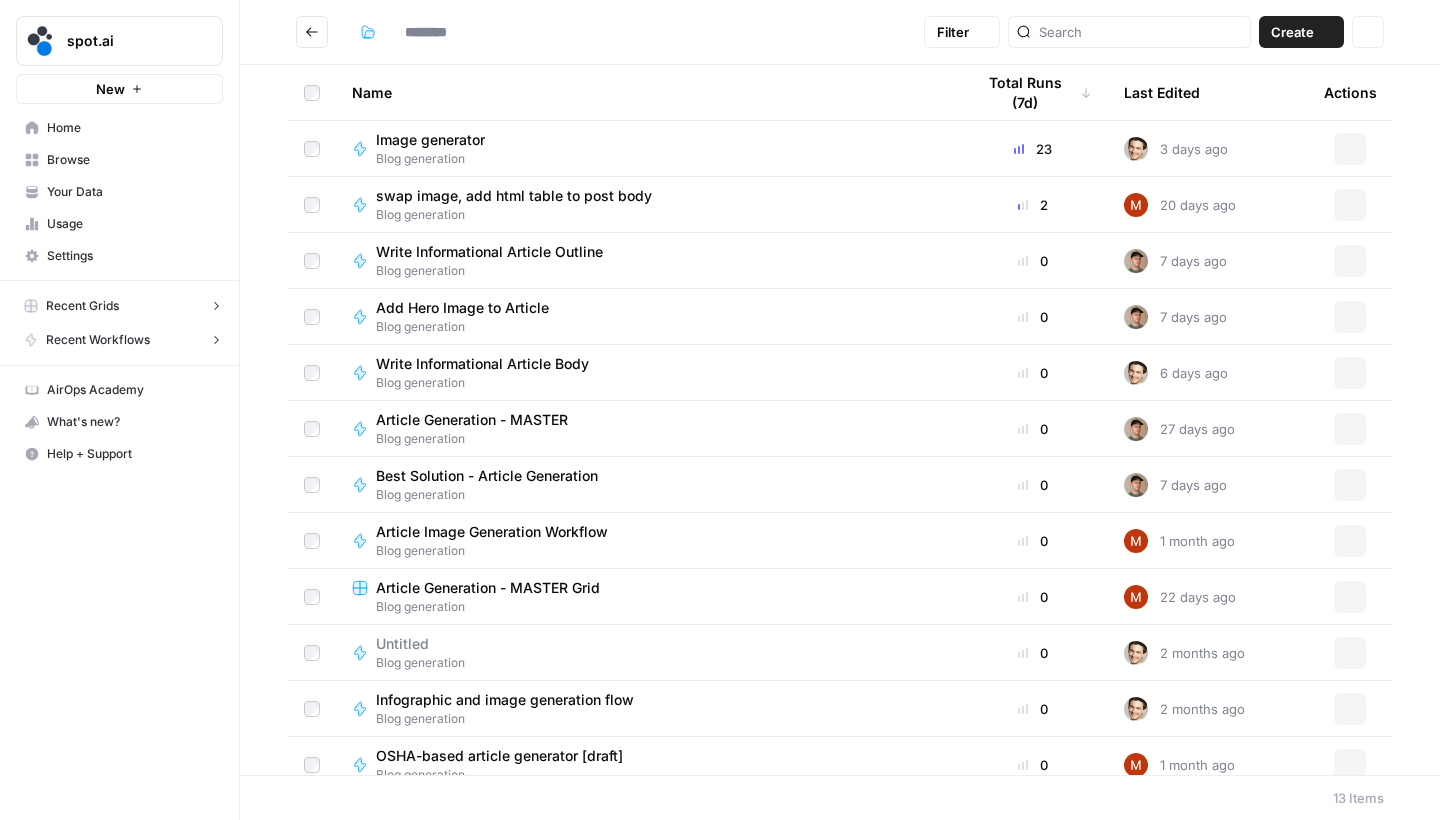type on "**********" 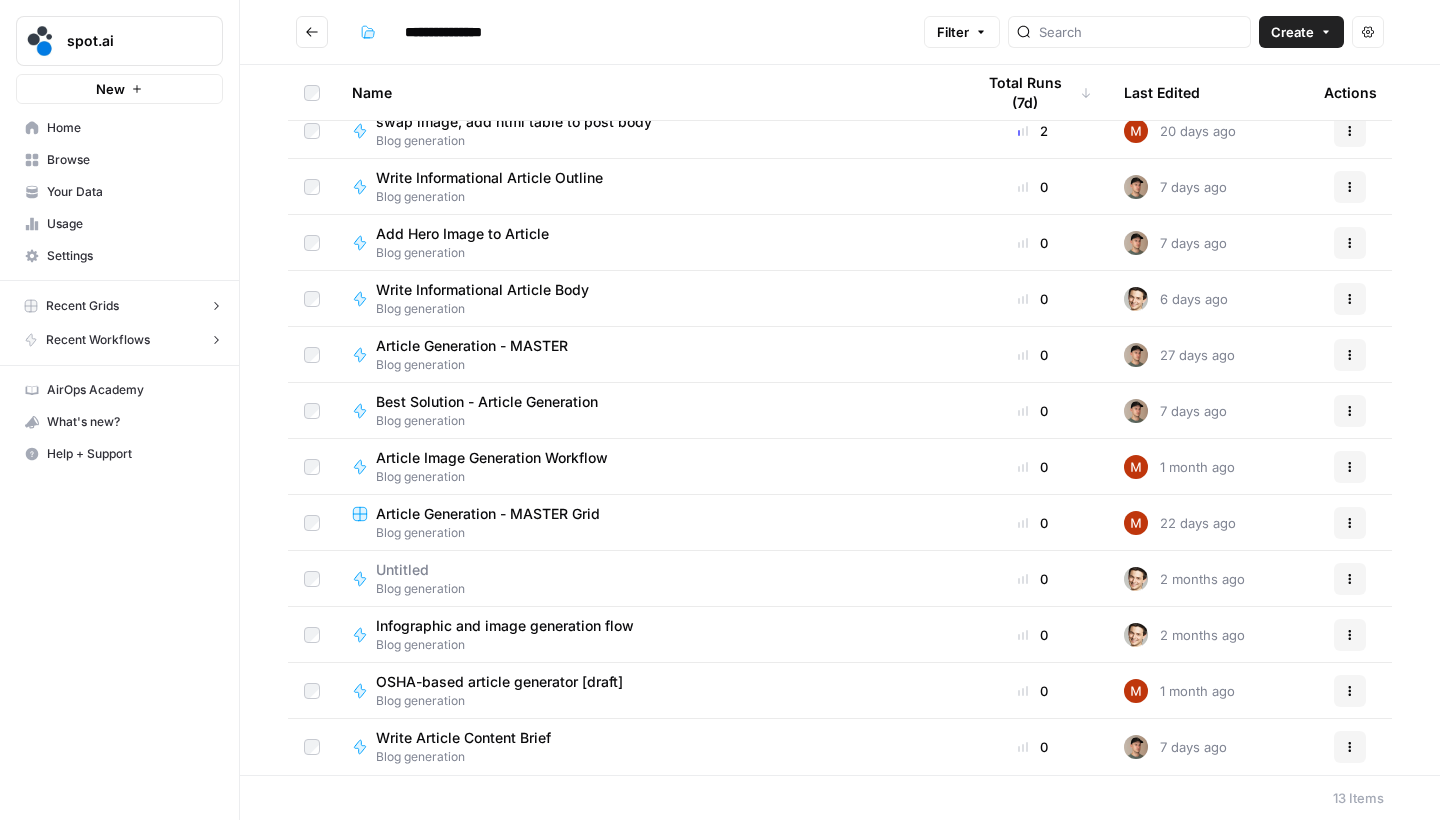 scroll, scrollTop: 74, scrollLeft: 0, axis: vertical 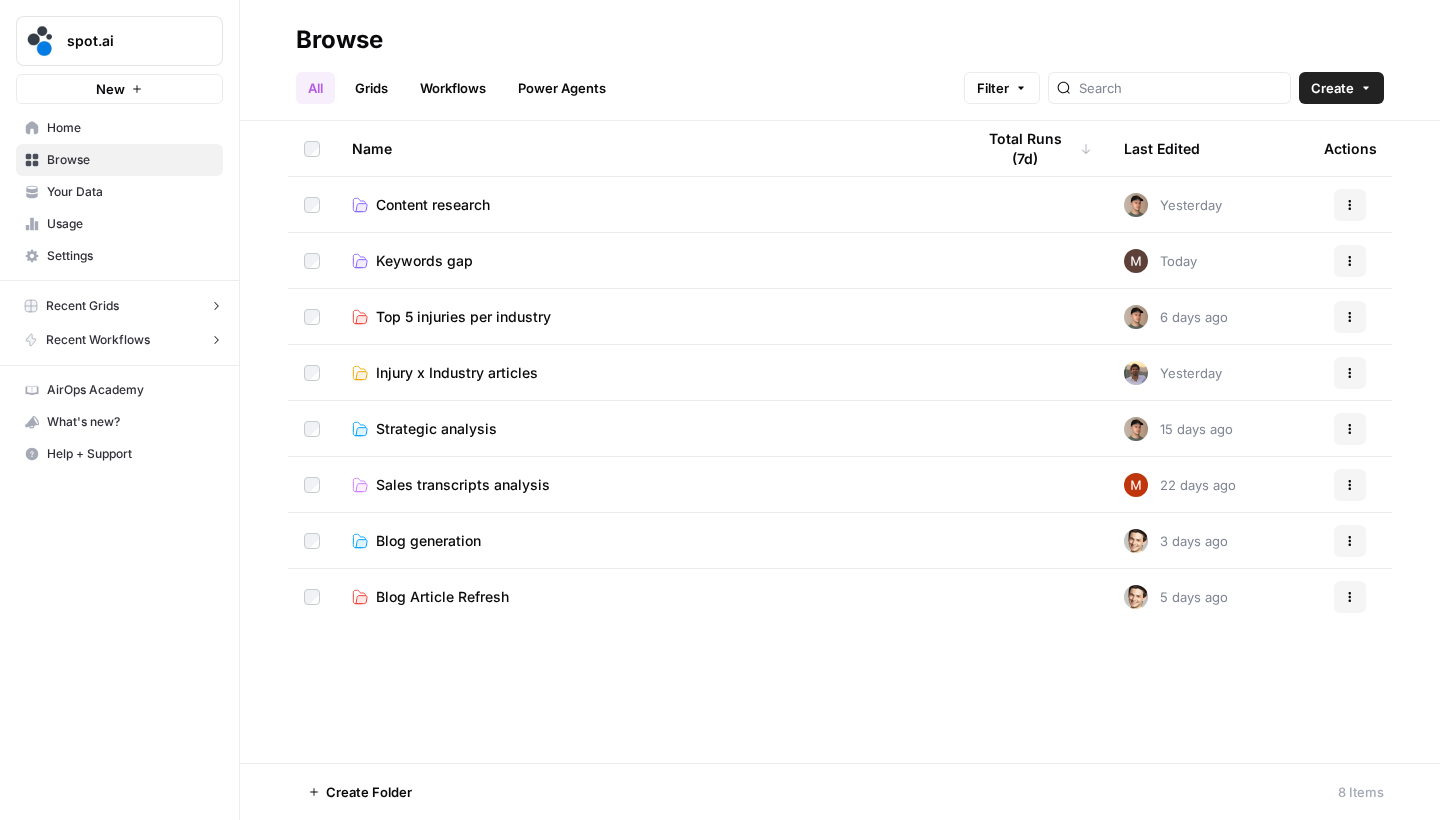 click on "Blog Article Refresh" at bounding box center (442, 597) 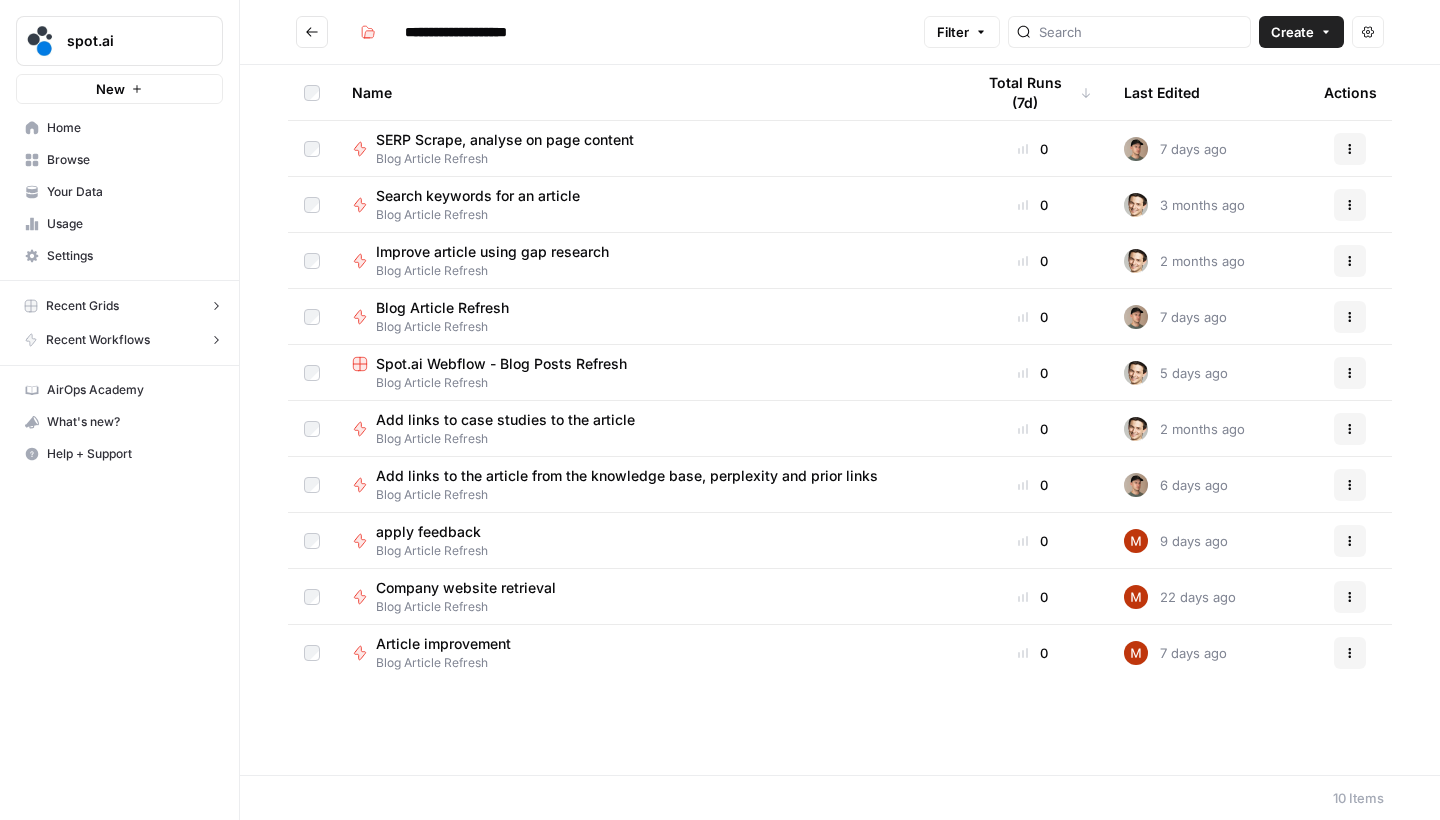 click on "Spot.ai Webflow - Blog Posts Refresh" at bounding box center [501, 364] 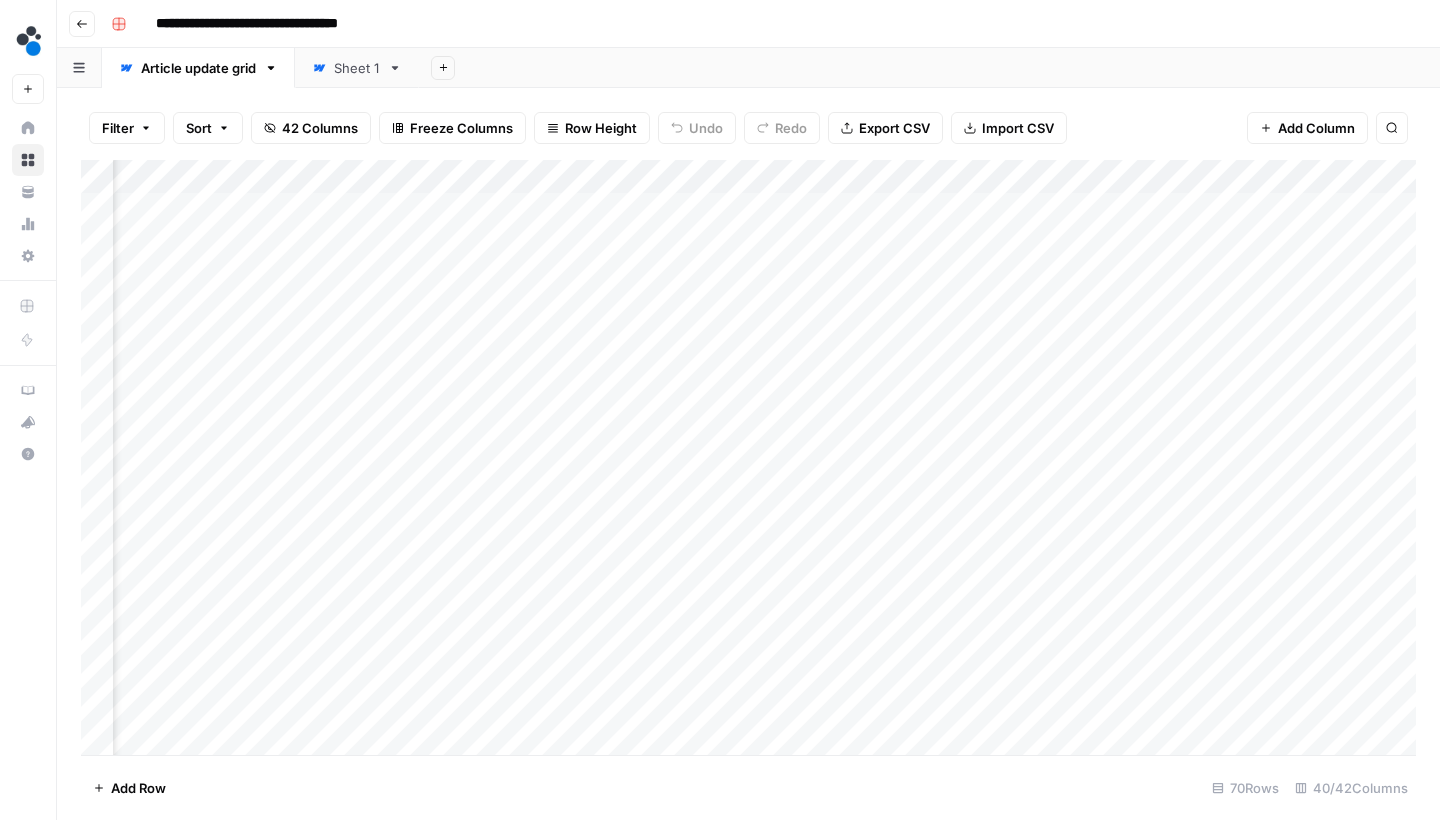 scroll, scrollTop: 0, scrollLeft: 4214, axis: horizontal 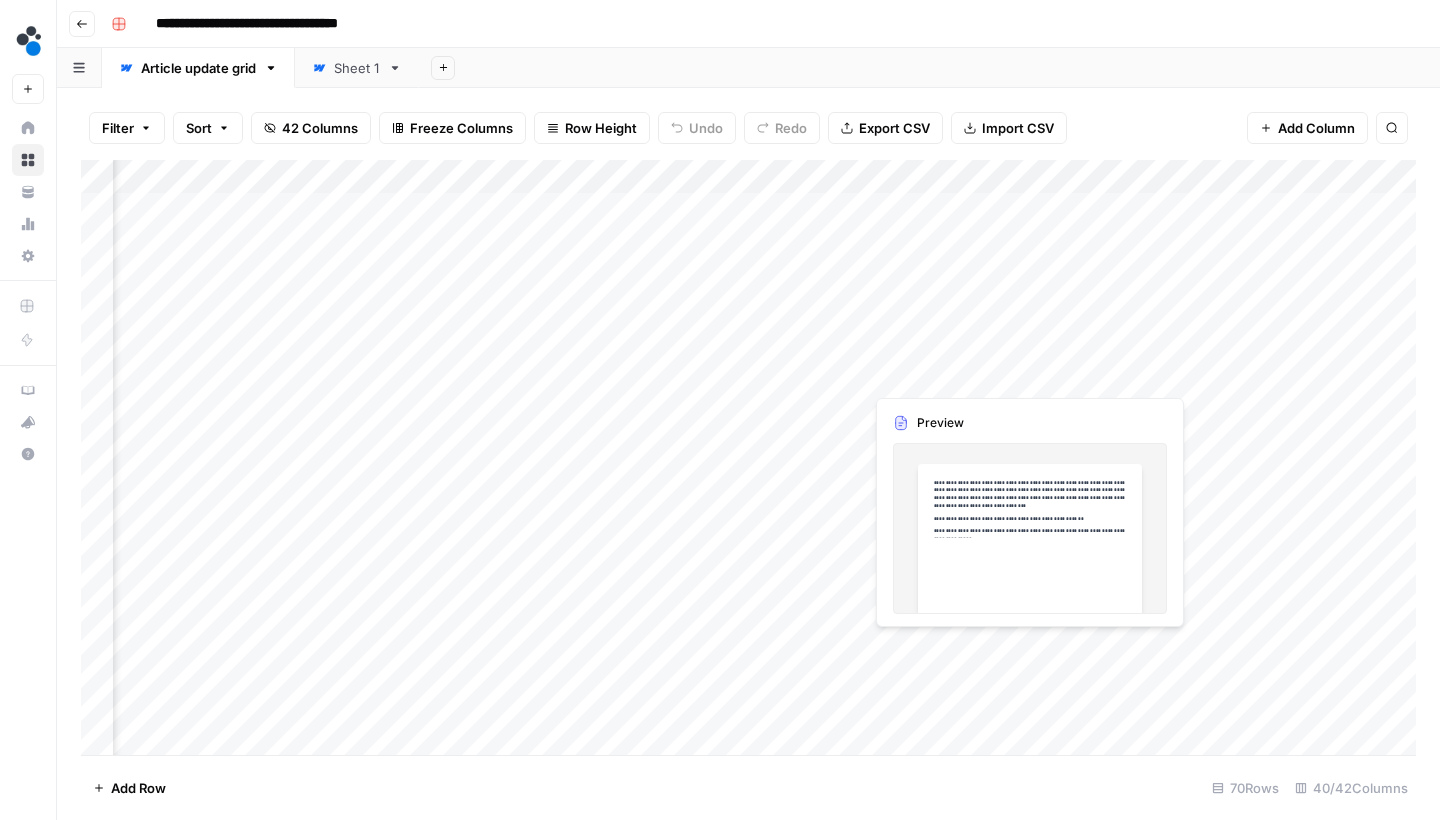click on "Add Column" at bounding box center (748, 460) 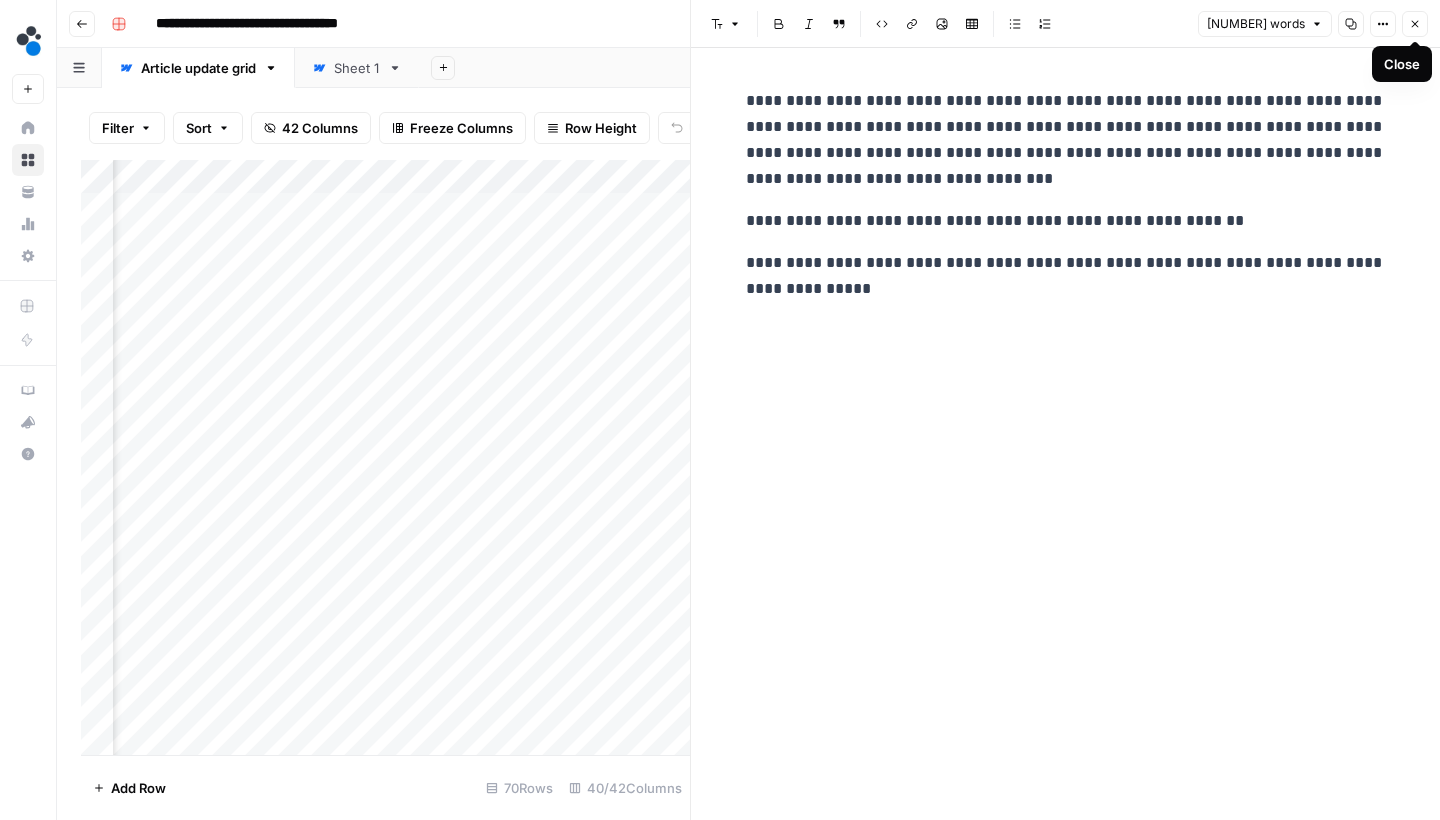 click on "Close" at bounding box center [1415, 24] 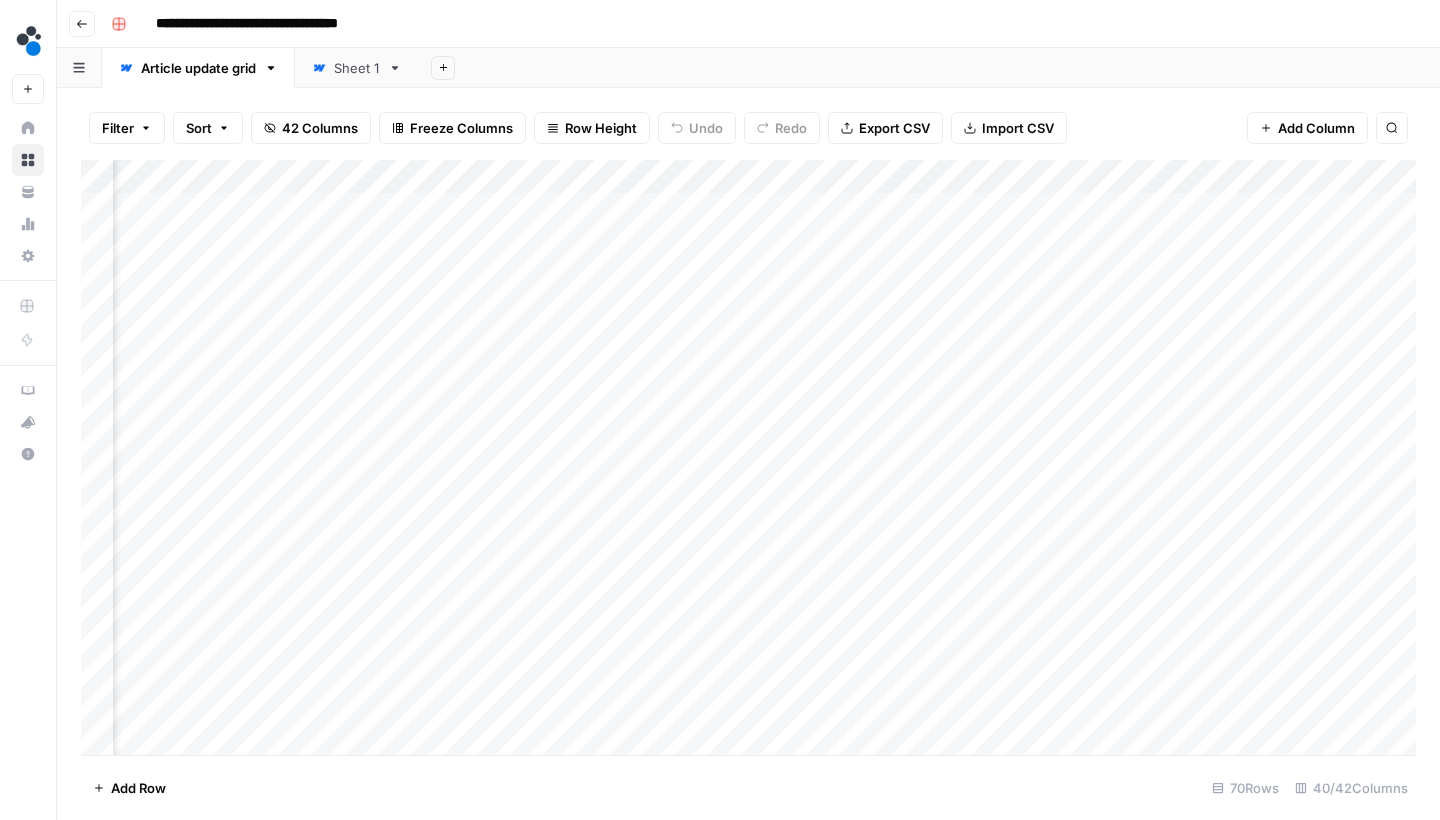 click on "Add Column" at bounding box center [748, 460] 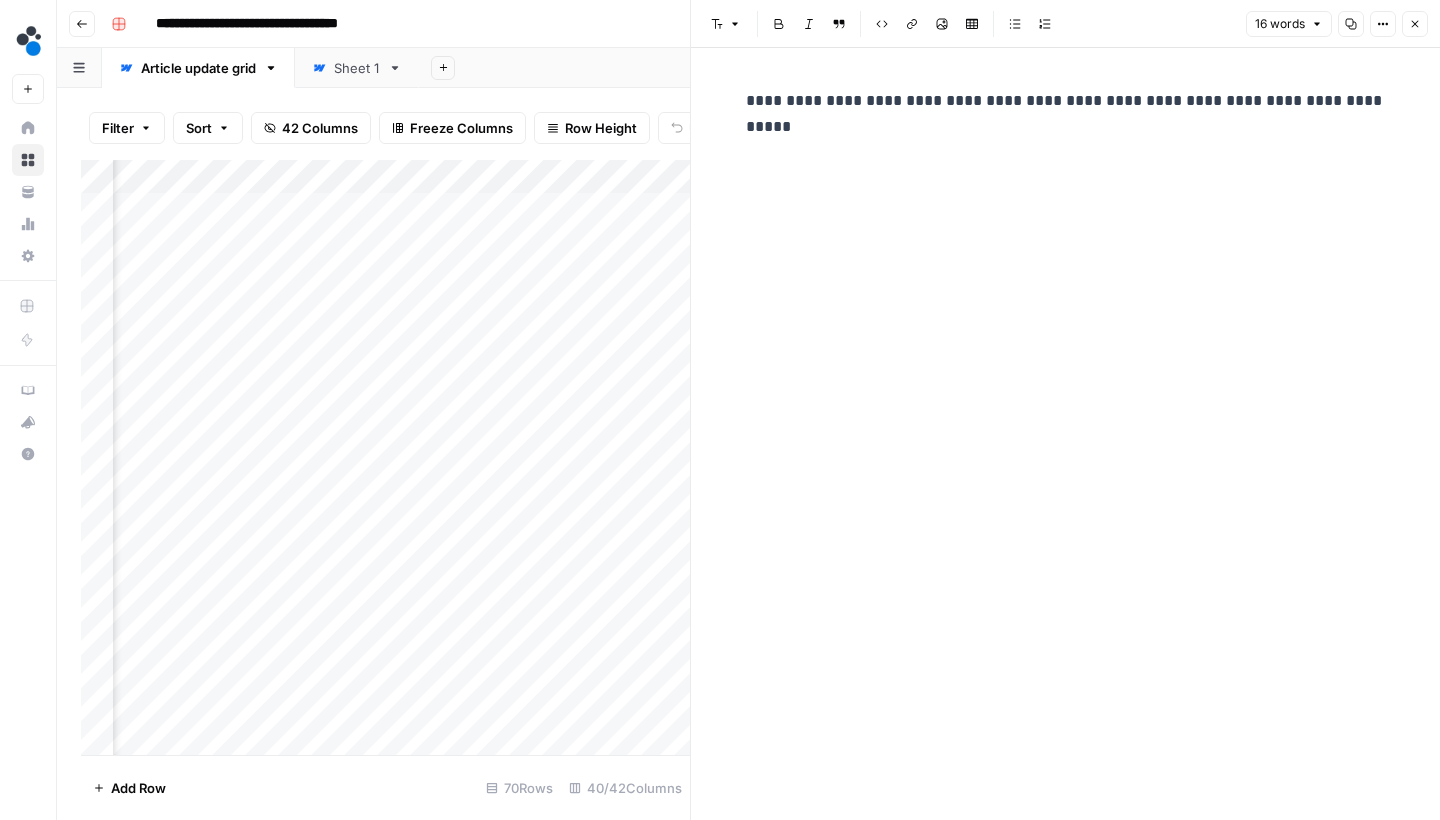 click 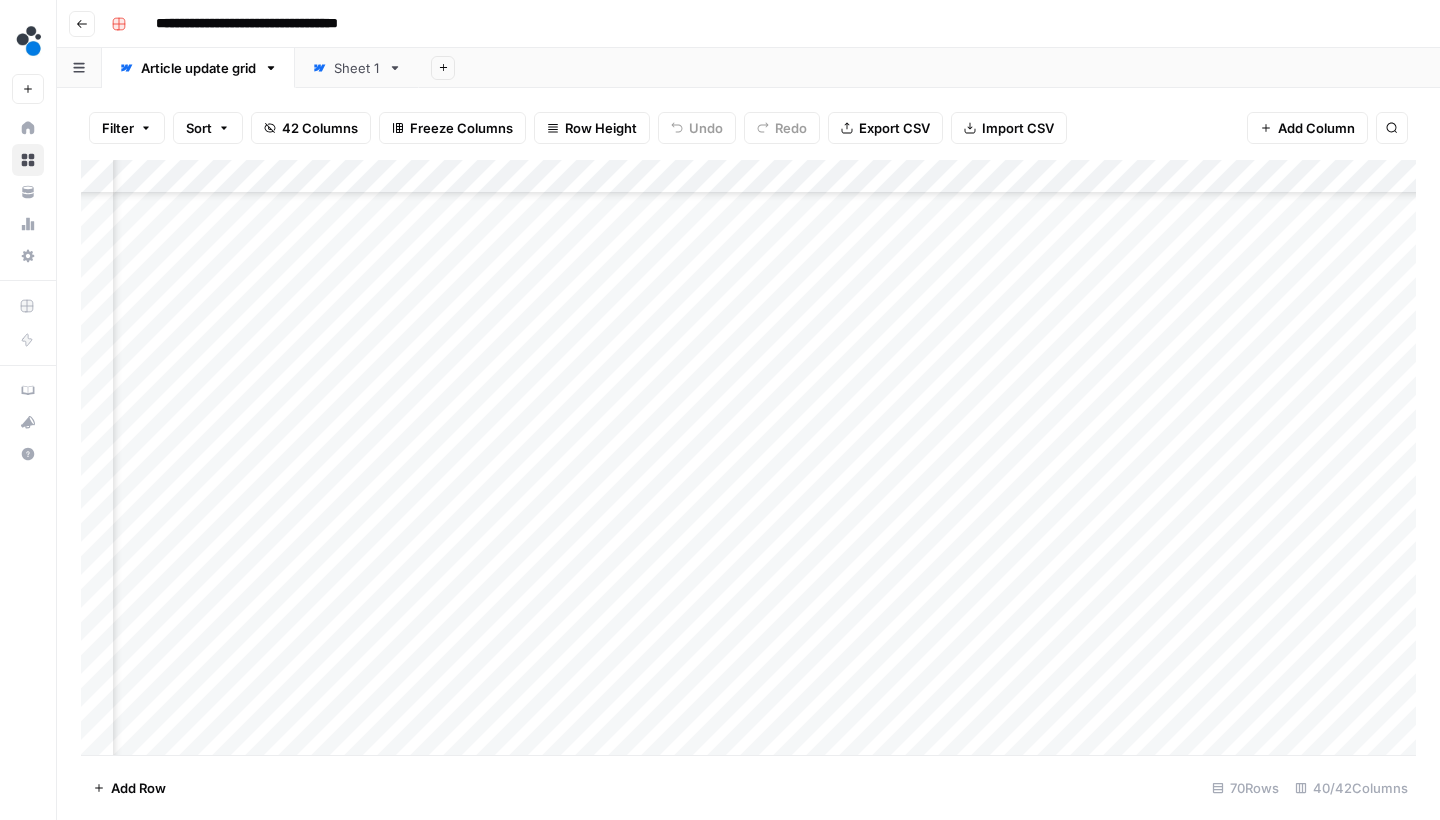 scroll, scrollTop: 127, scrollLeft: 4214, axis: both 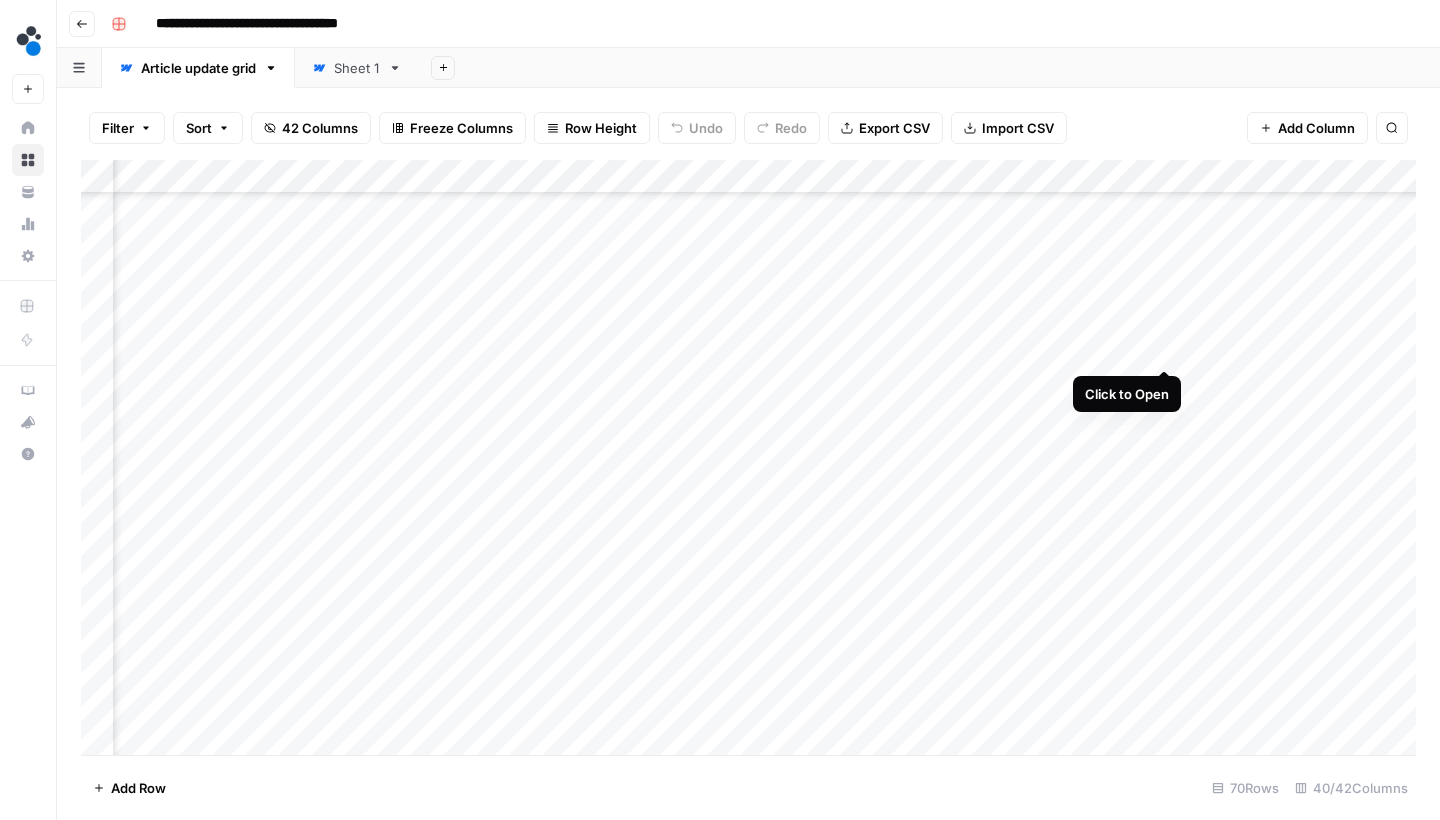 click on "Add Column" at bounding box center [748, 460] 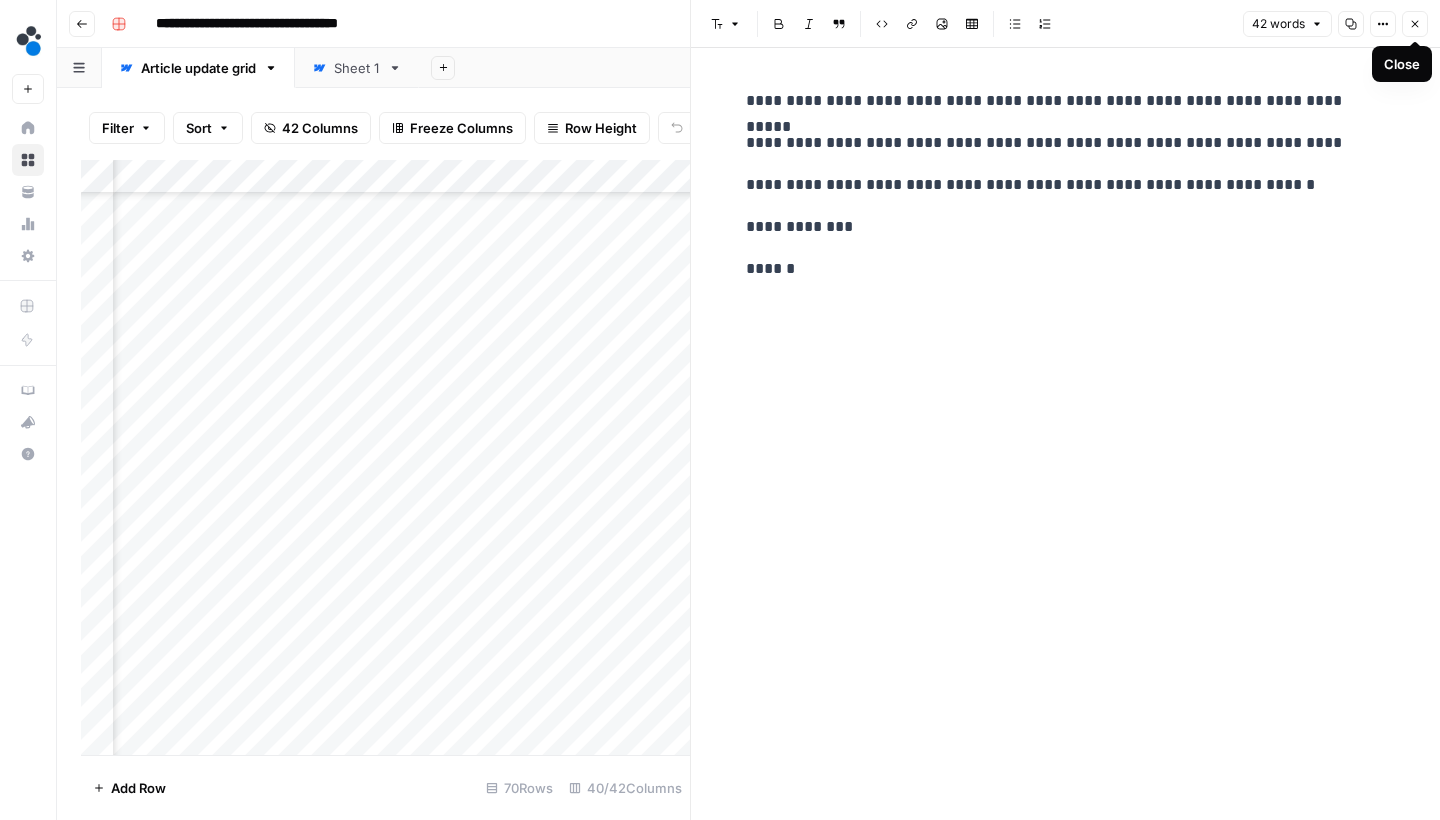 click on "Close" at bounding box center [1415, 24] 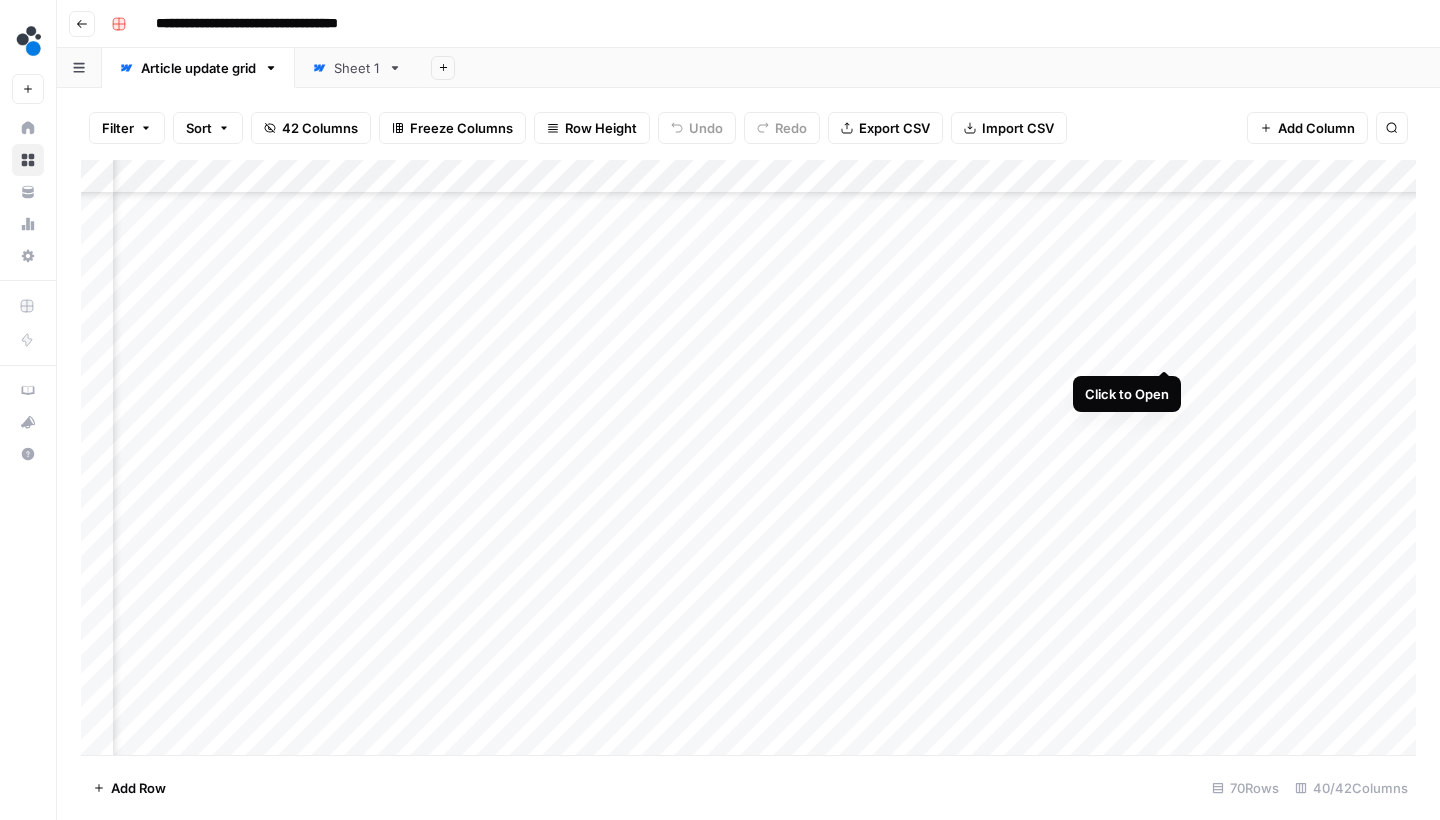 click on "Add Column" at bounding box center (748, 460) 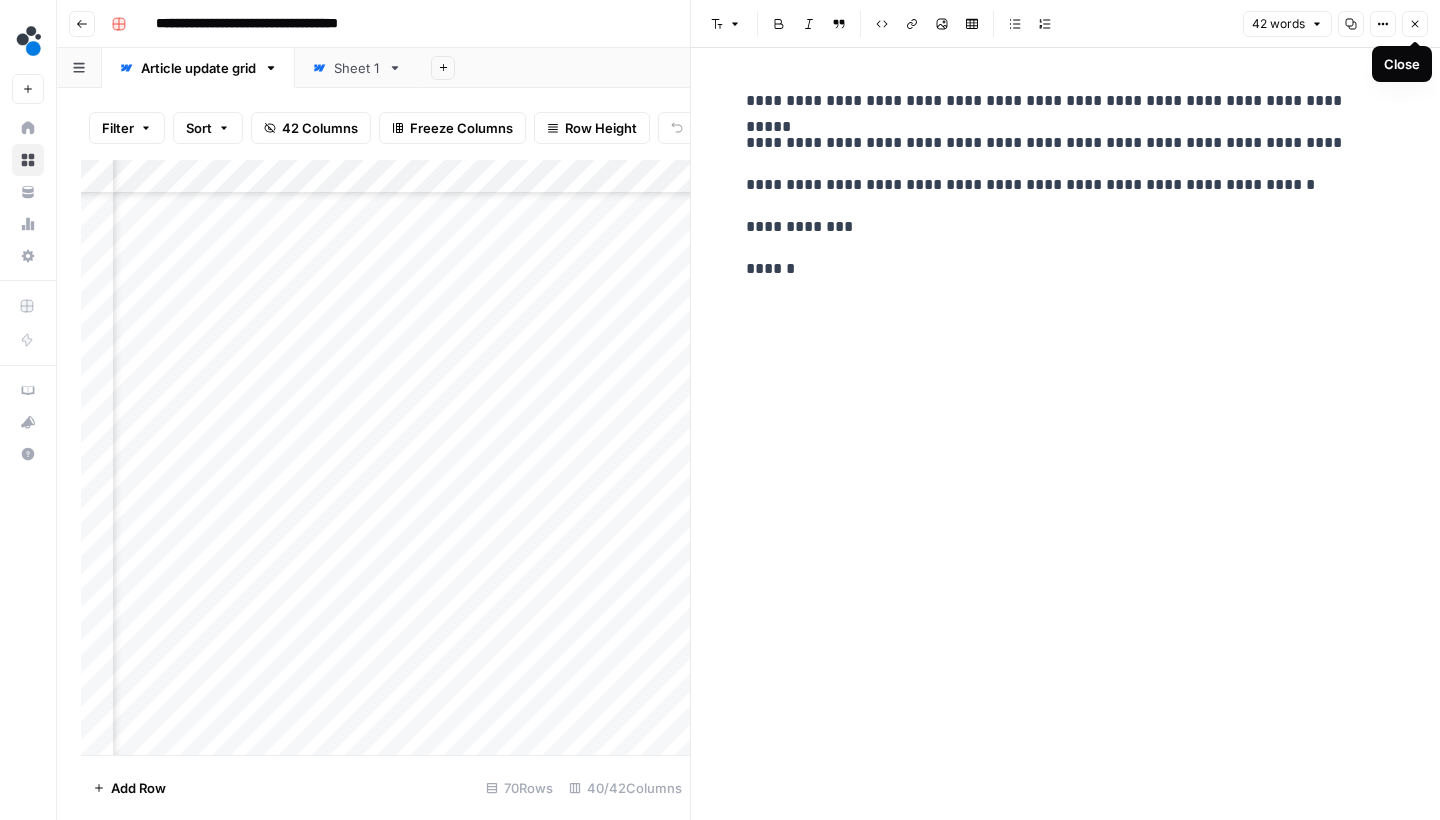 click 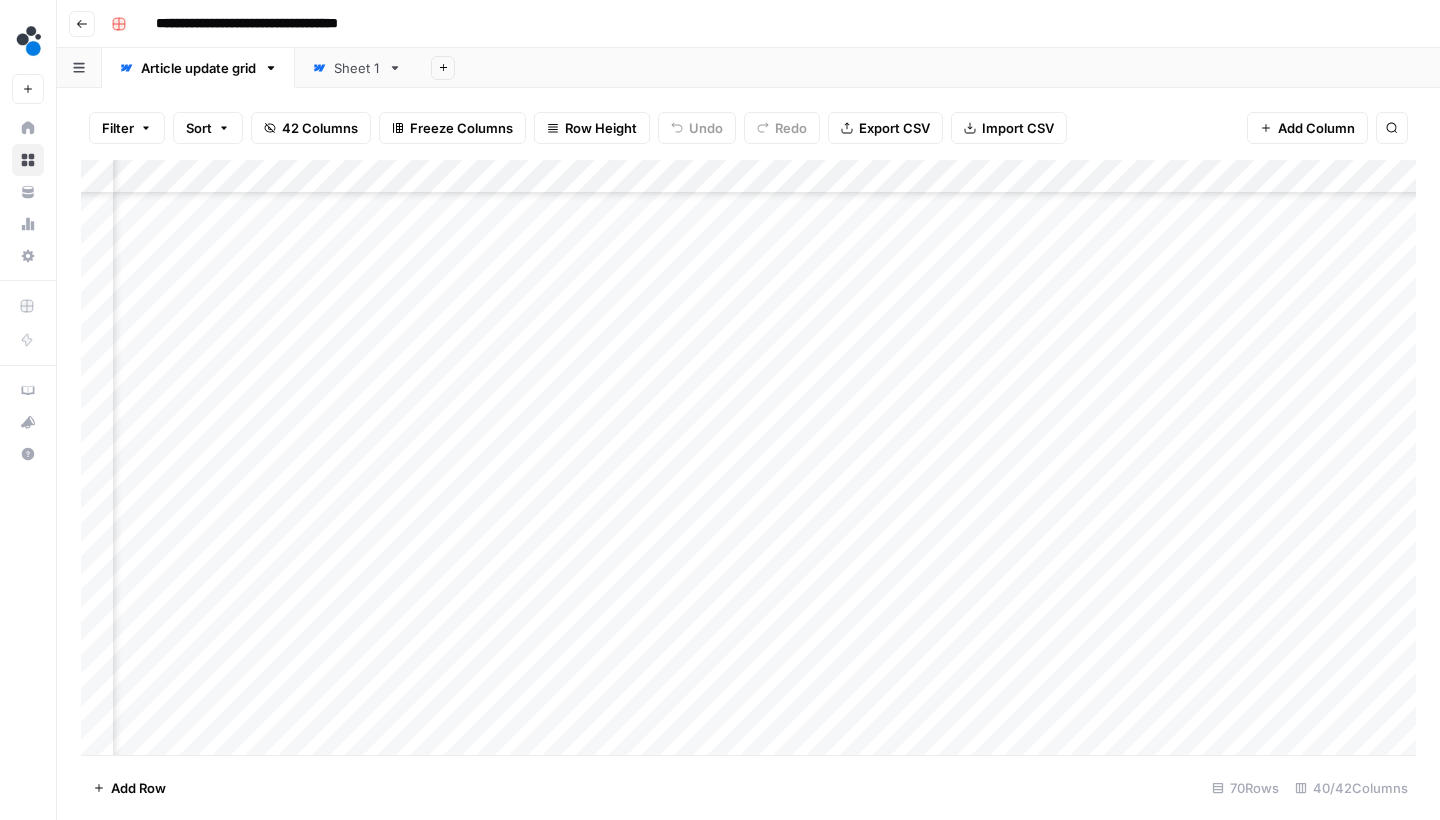click on "Add Column" at bounding box center (748, 460) 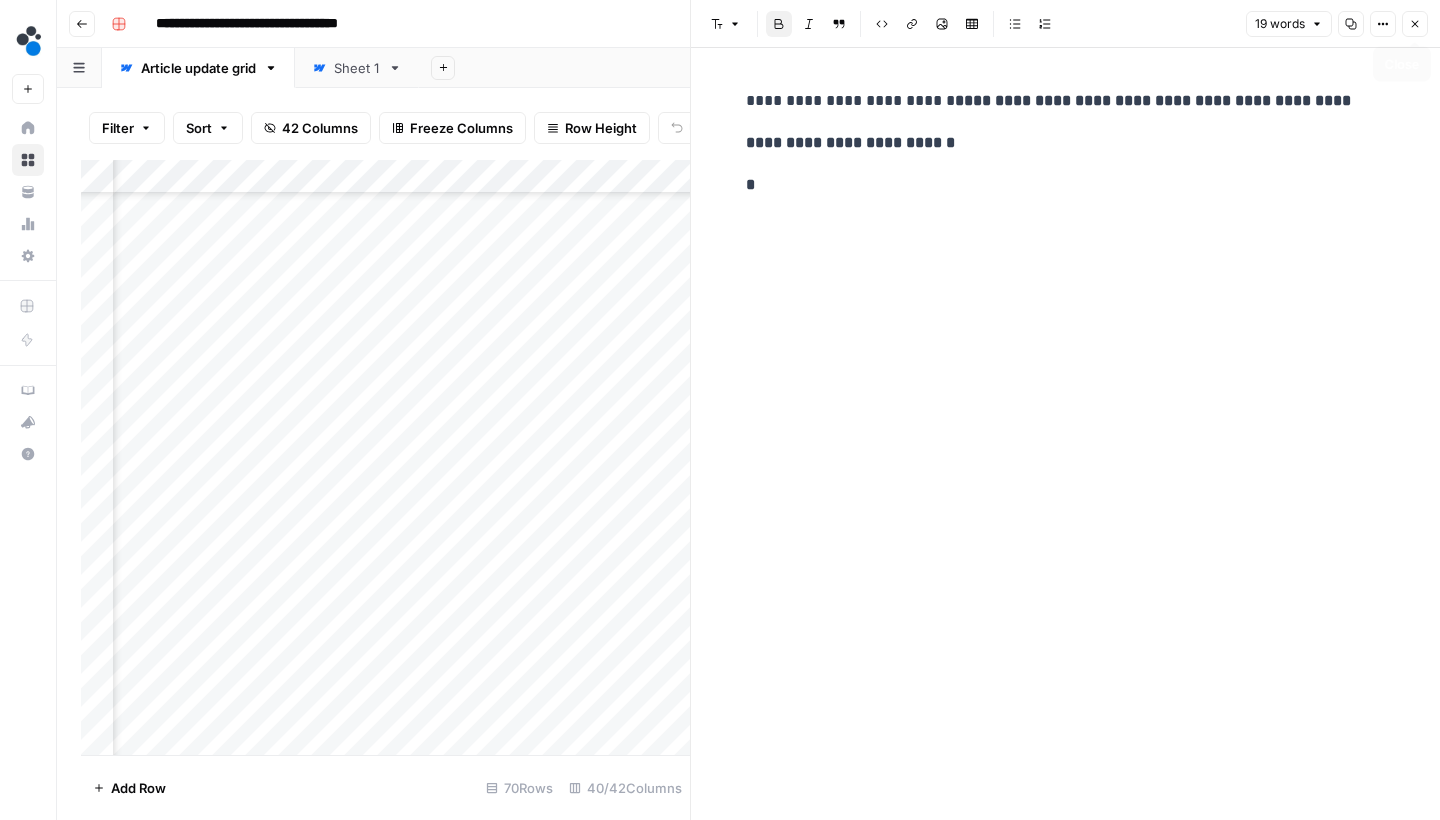 click on "Close" at bounding box center [1415, 24] 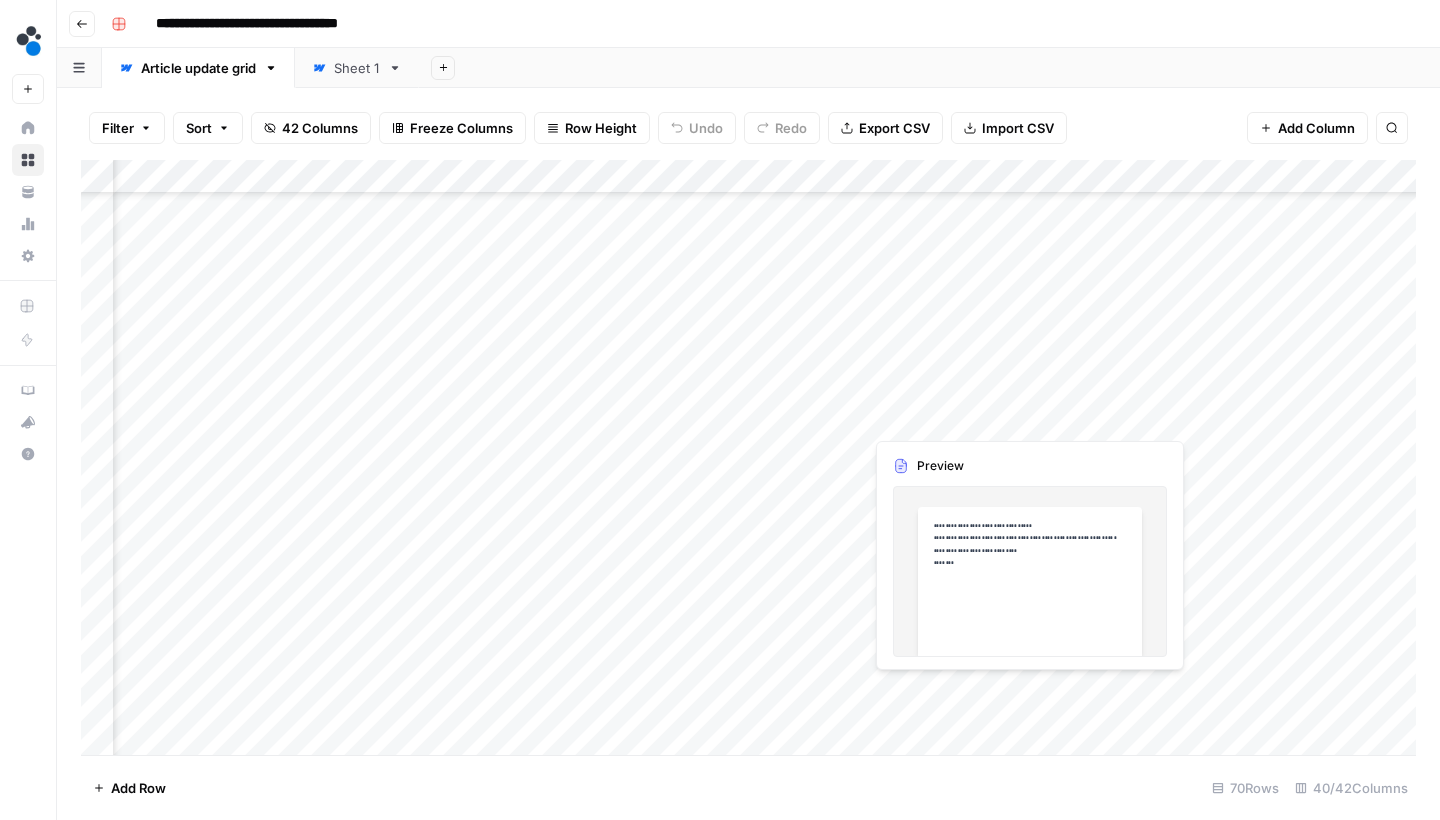 click on "Add Column" at bounding box center (748, 460) 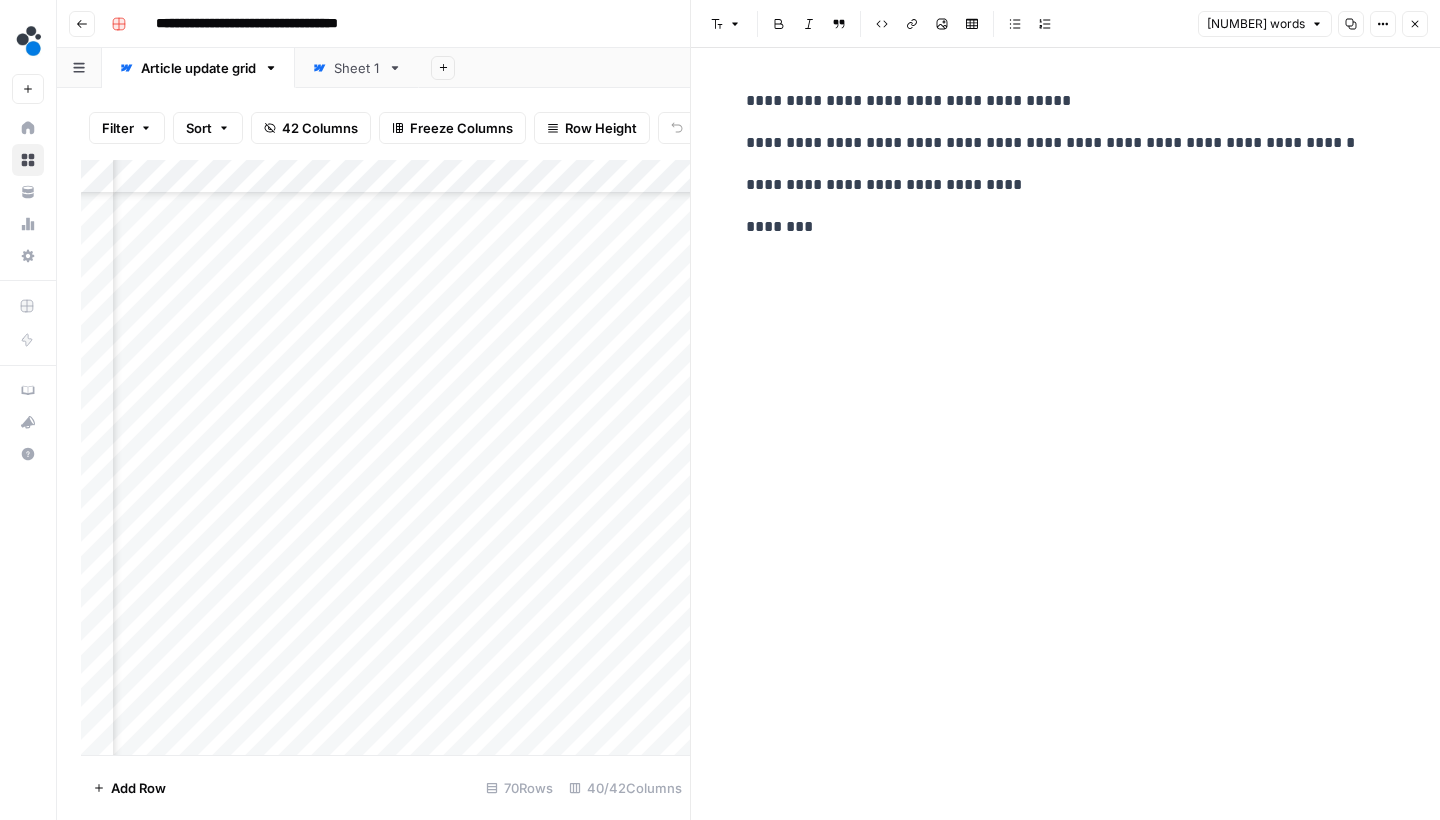 click 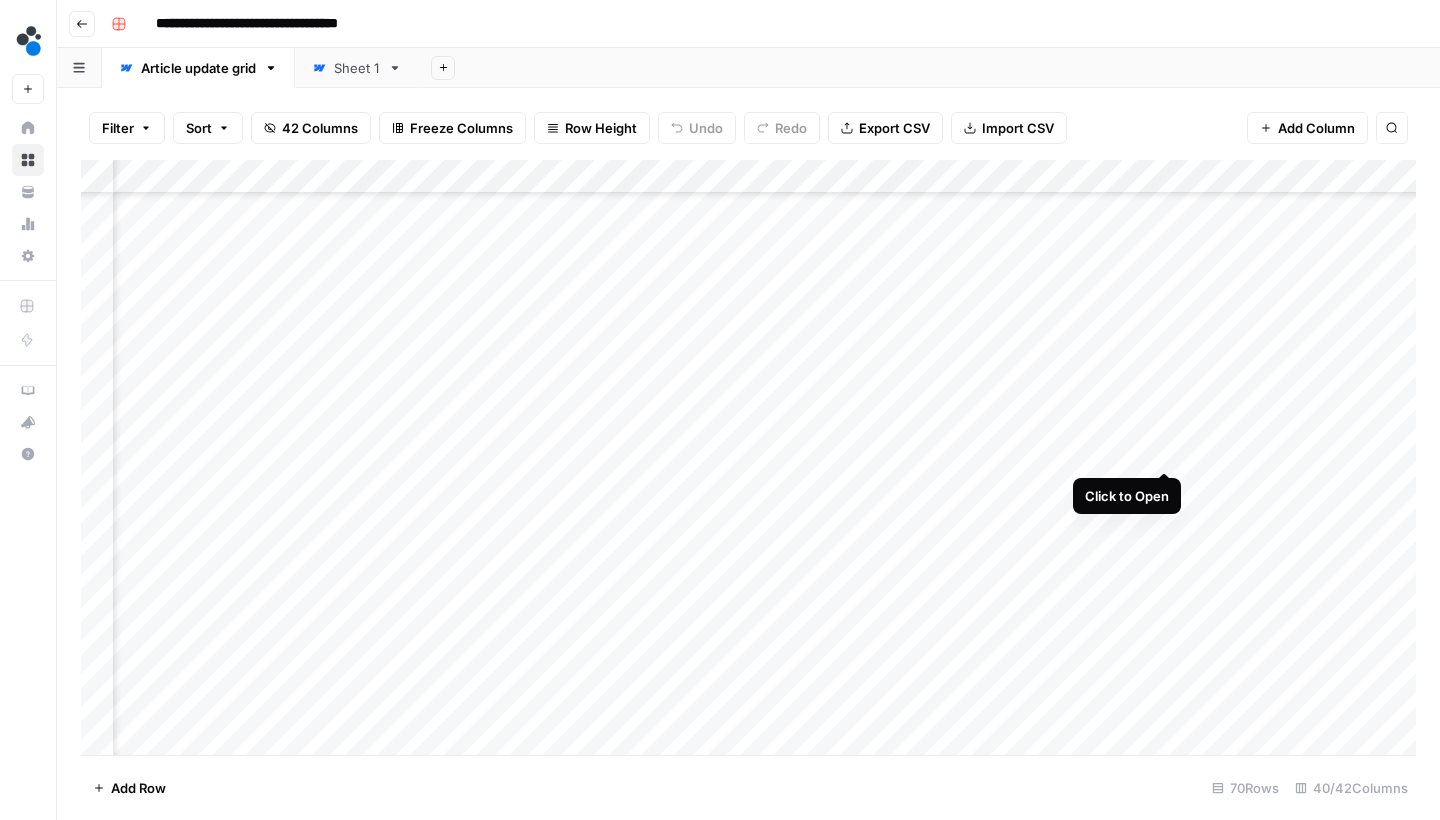 click on "Add Column" at bounding box center [748, 460] 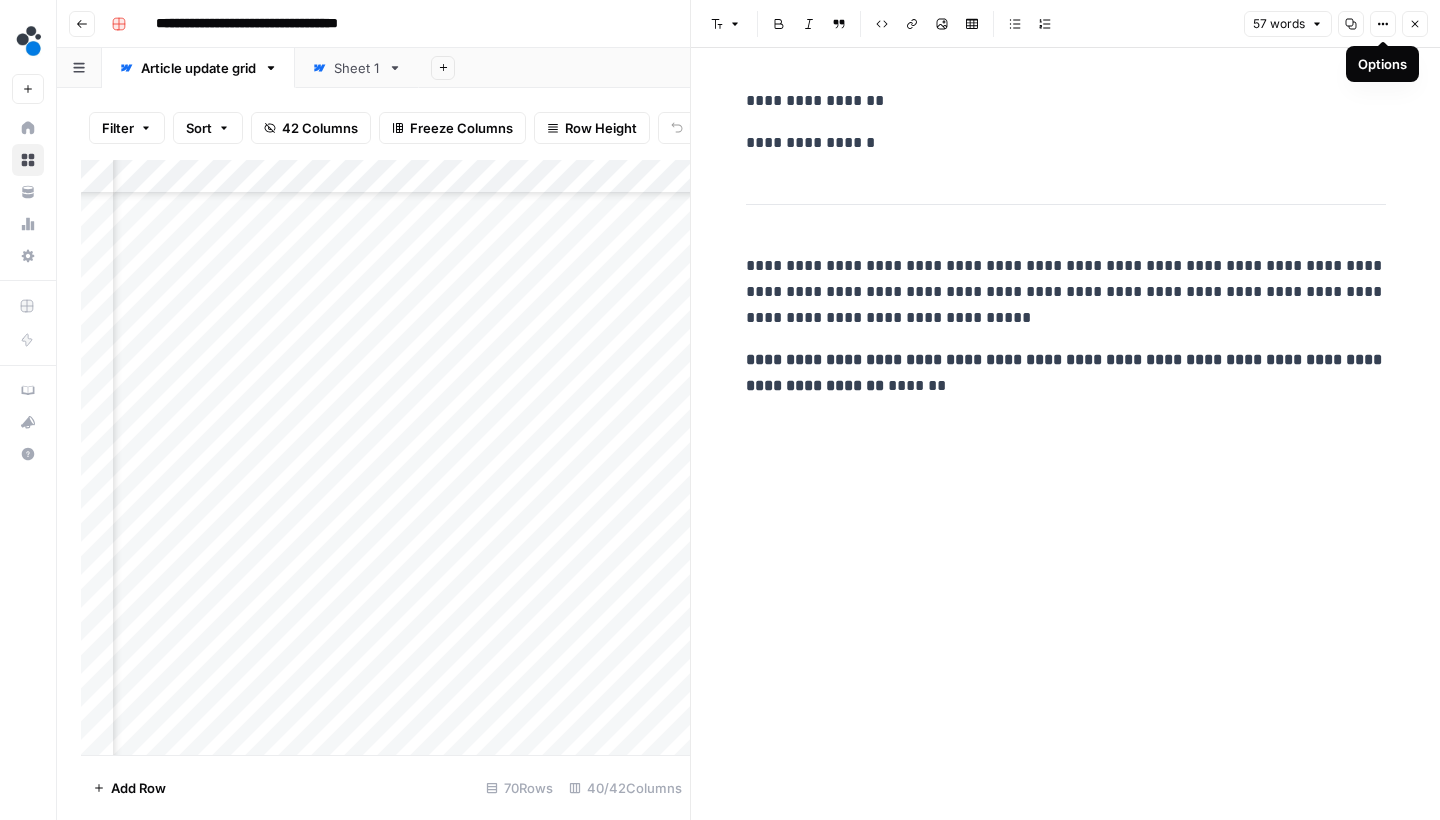 click on "Close" at bounding box center (1415, 24) 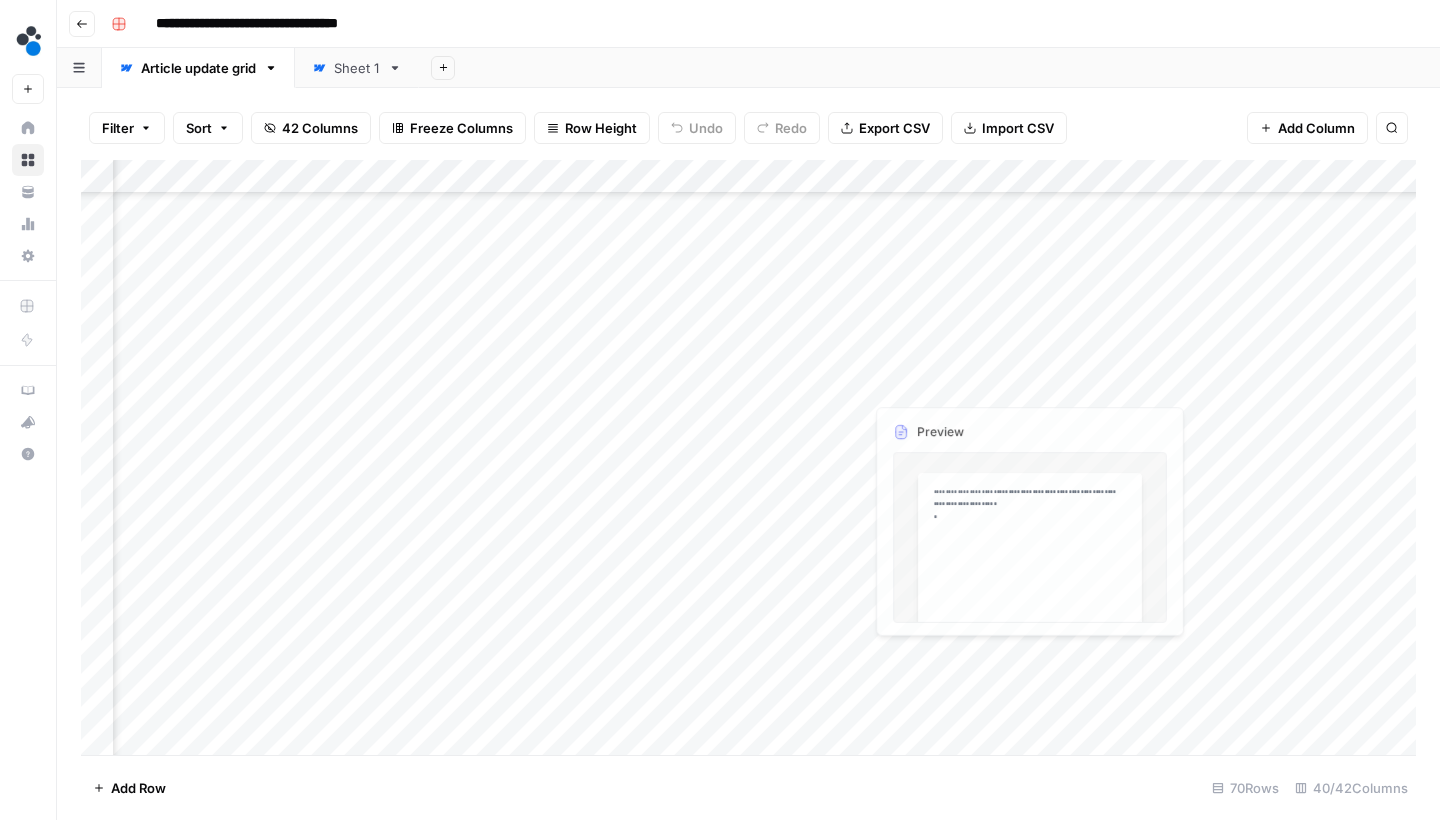scroll, scrollTop: 176, scrollLeft: 4214, axis: both 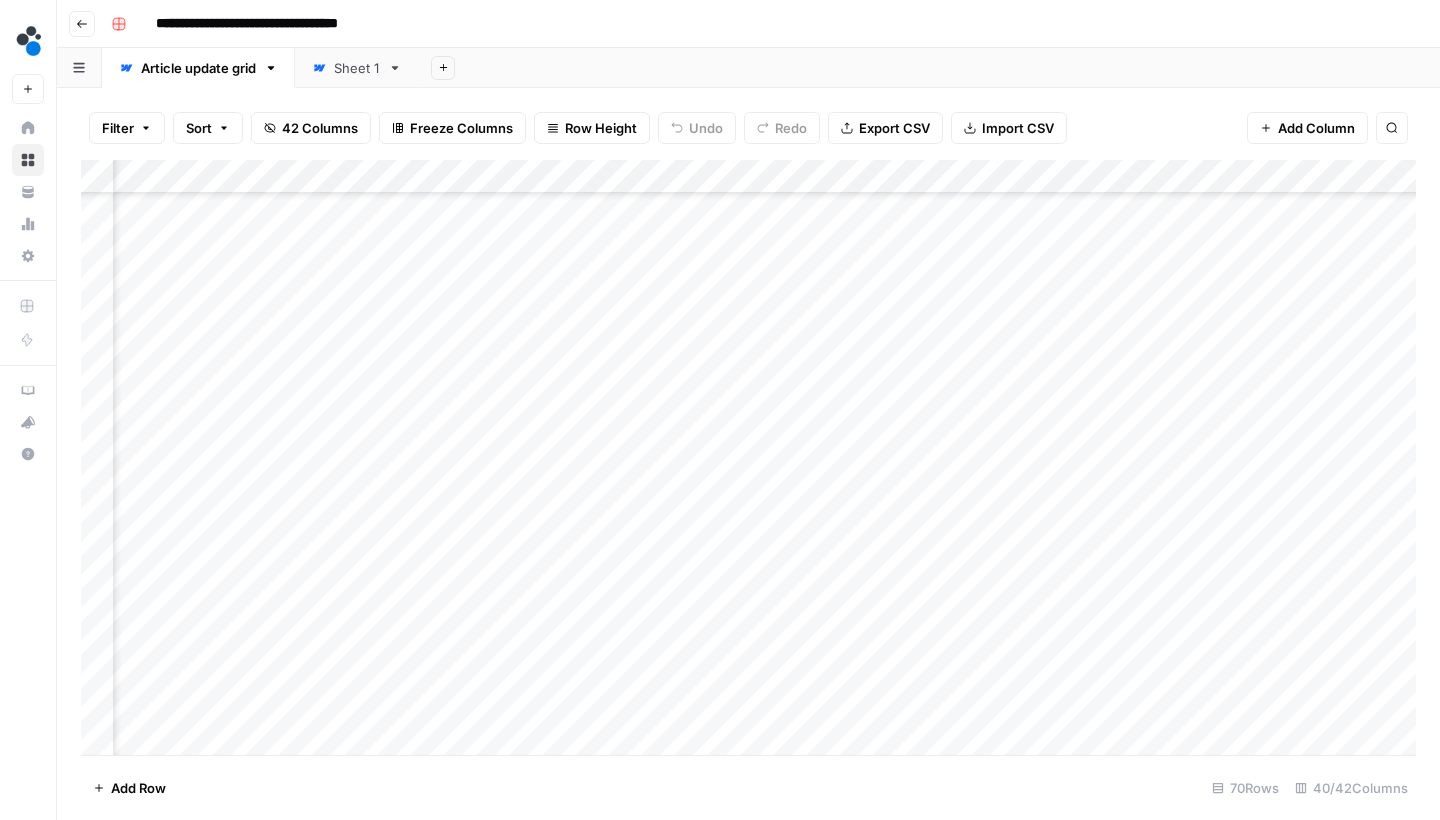 click on "Add Column" at bounding box center [748, 460] 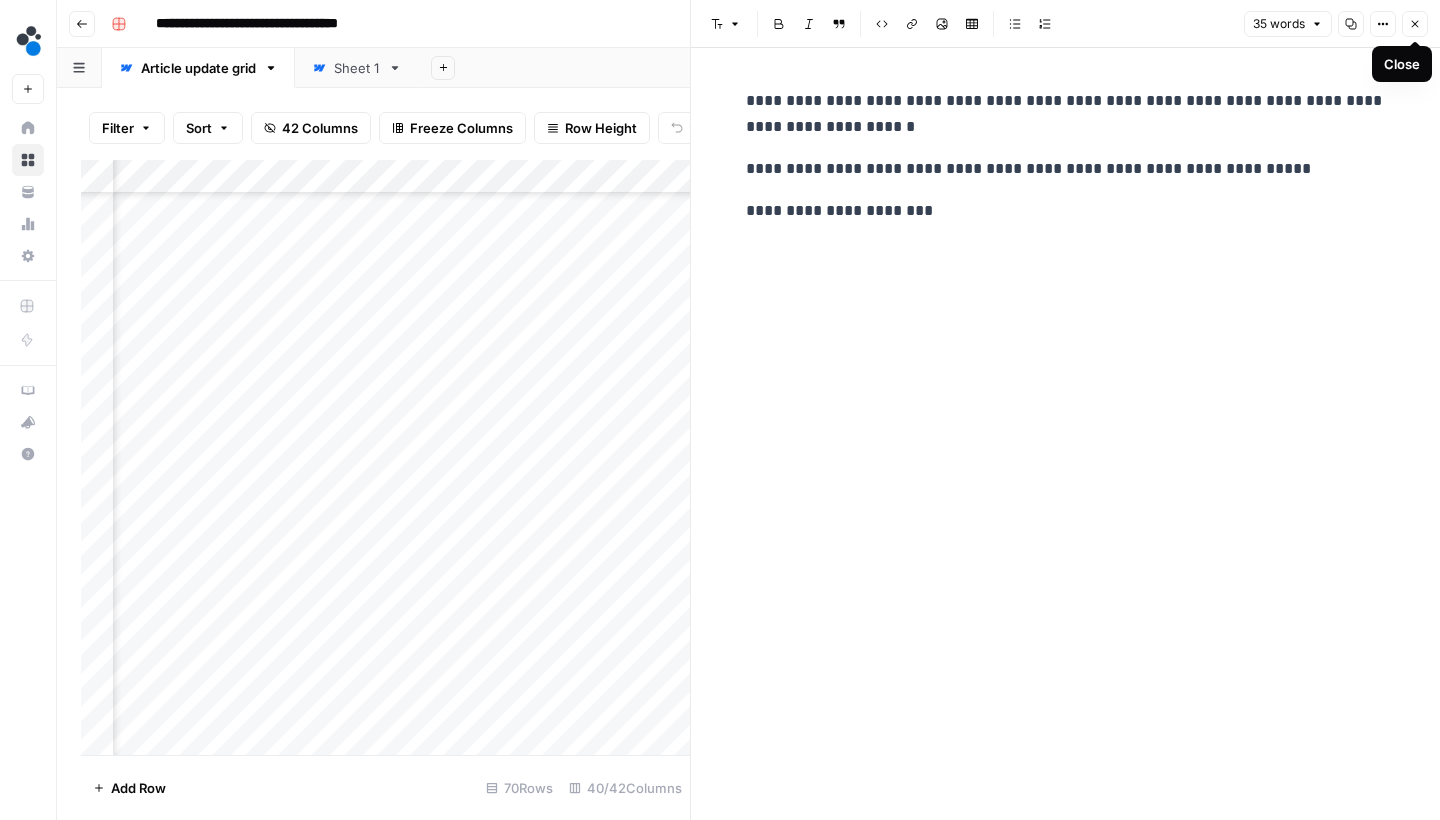 click on "Close" at bounding box center (1415, 24) 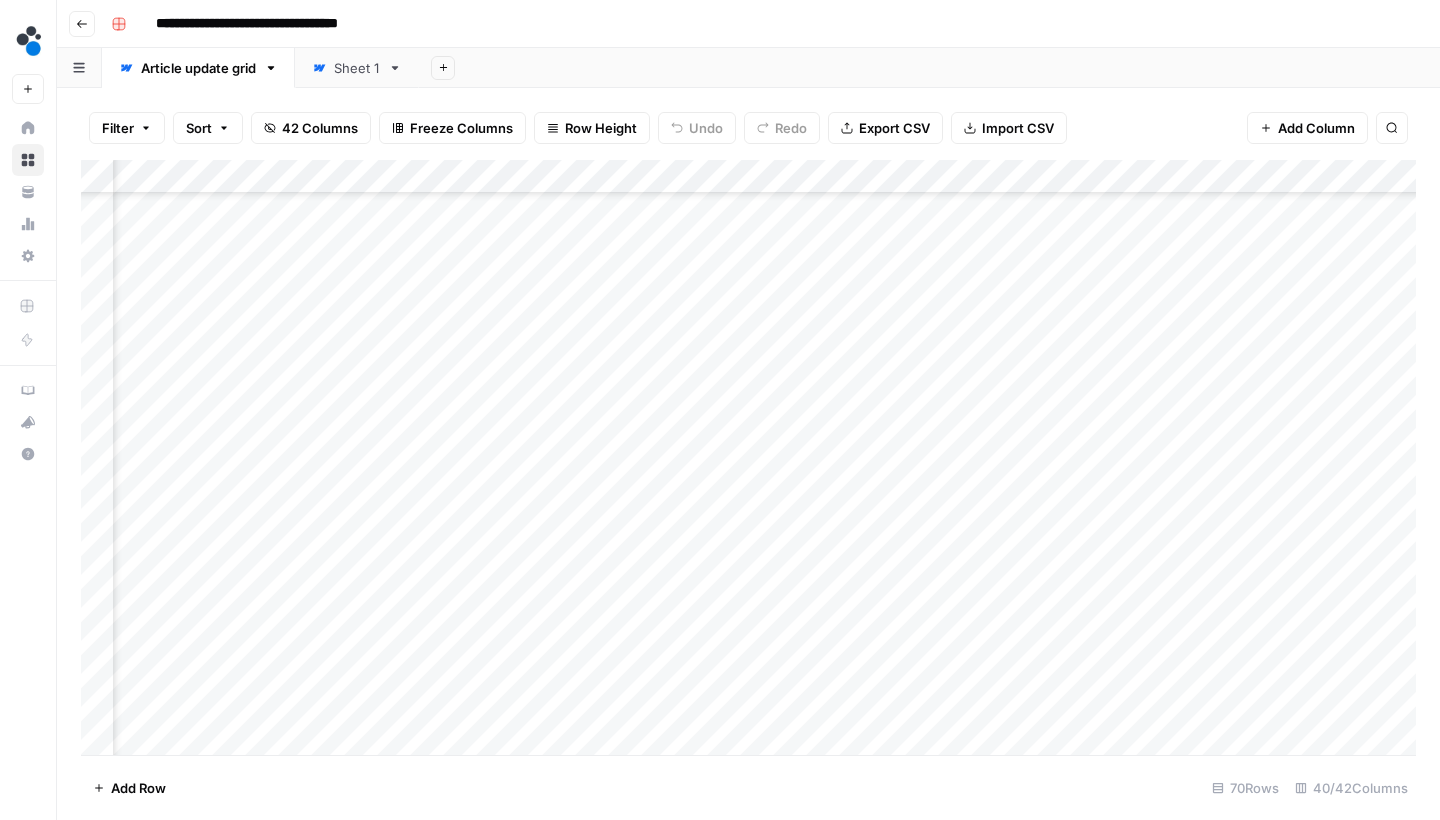 scroll, scrollTop: 211, scrollLeft: 4214, axis: both 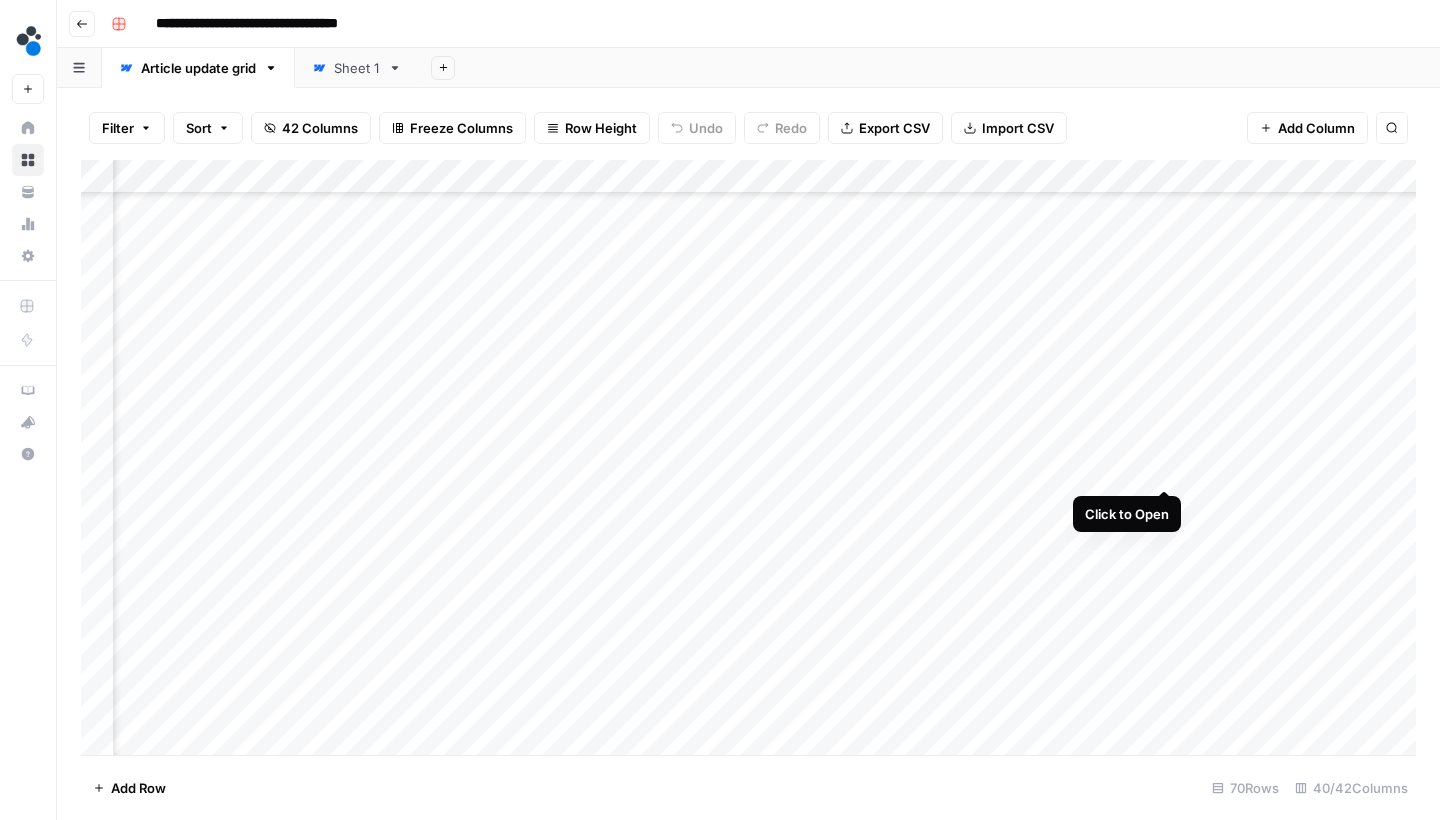 click on "Add Column" at bounding box center [748, 460] 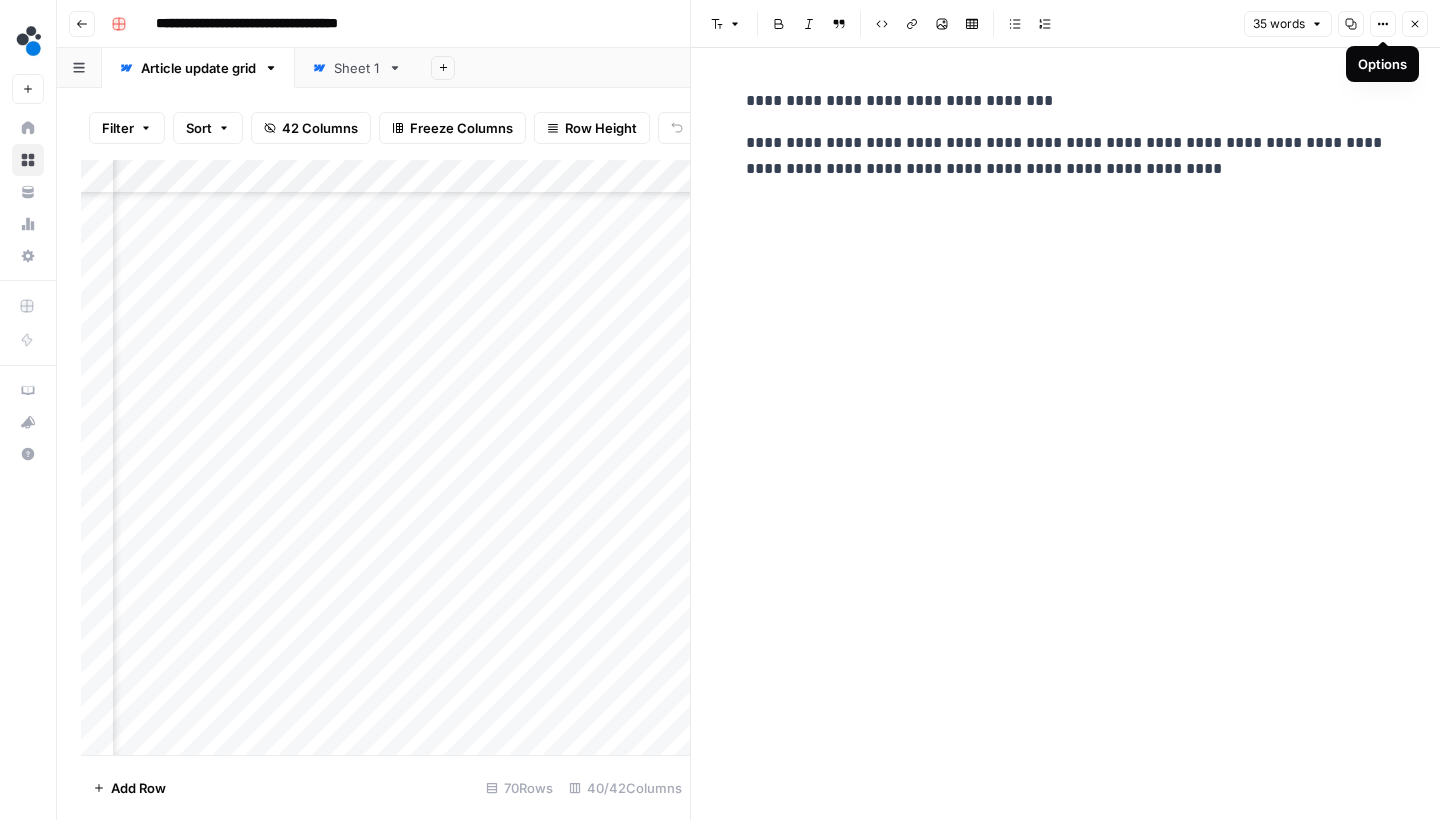 click 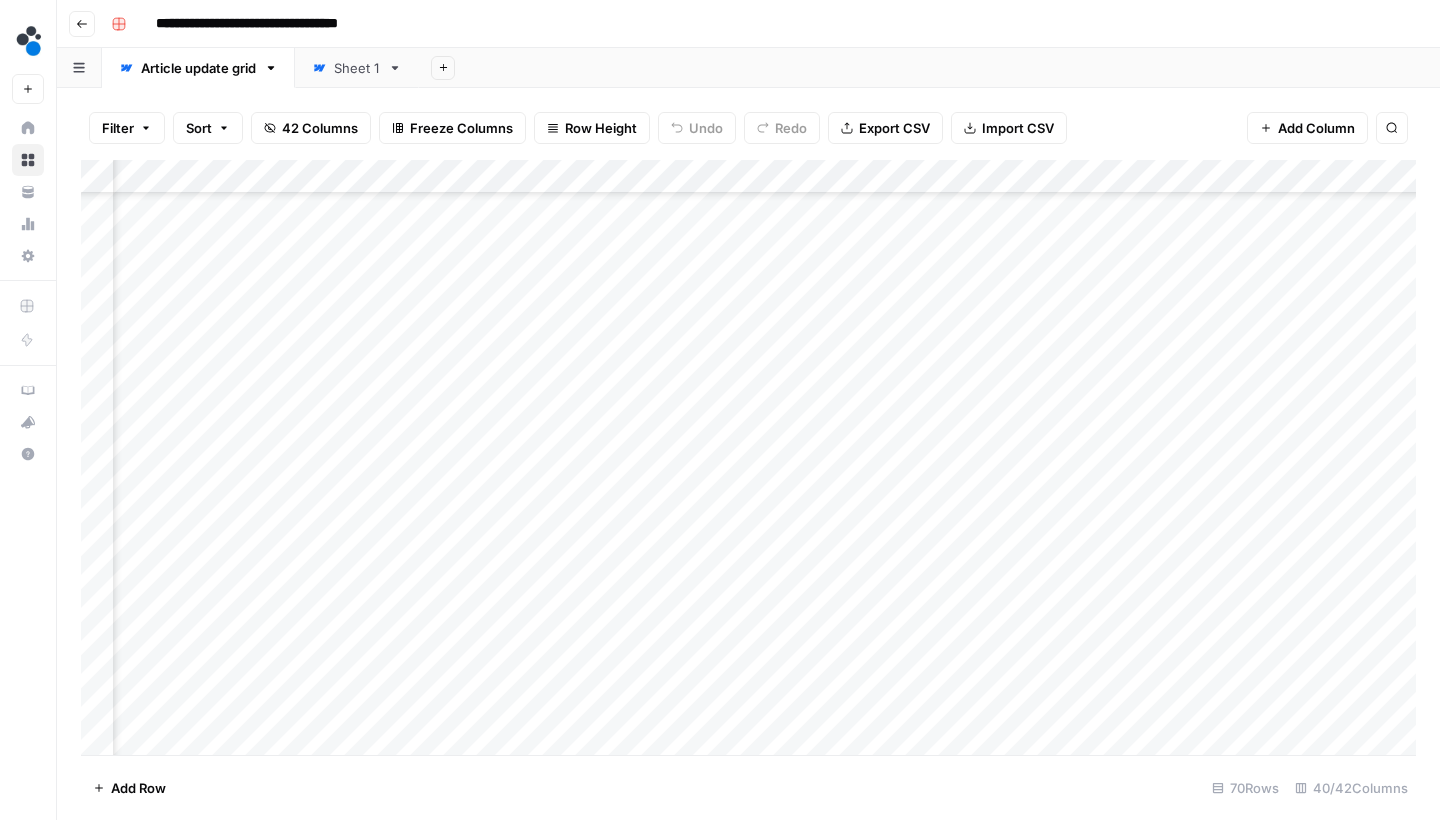 click on "Add Column" at bounding box center [748, 460] 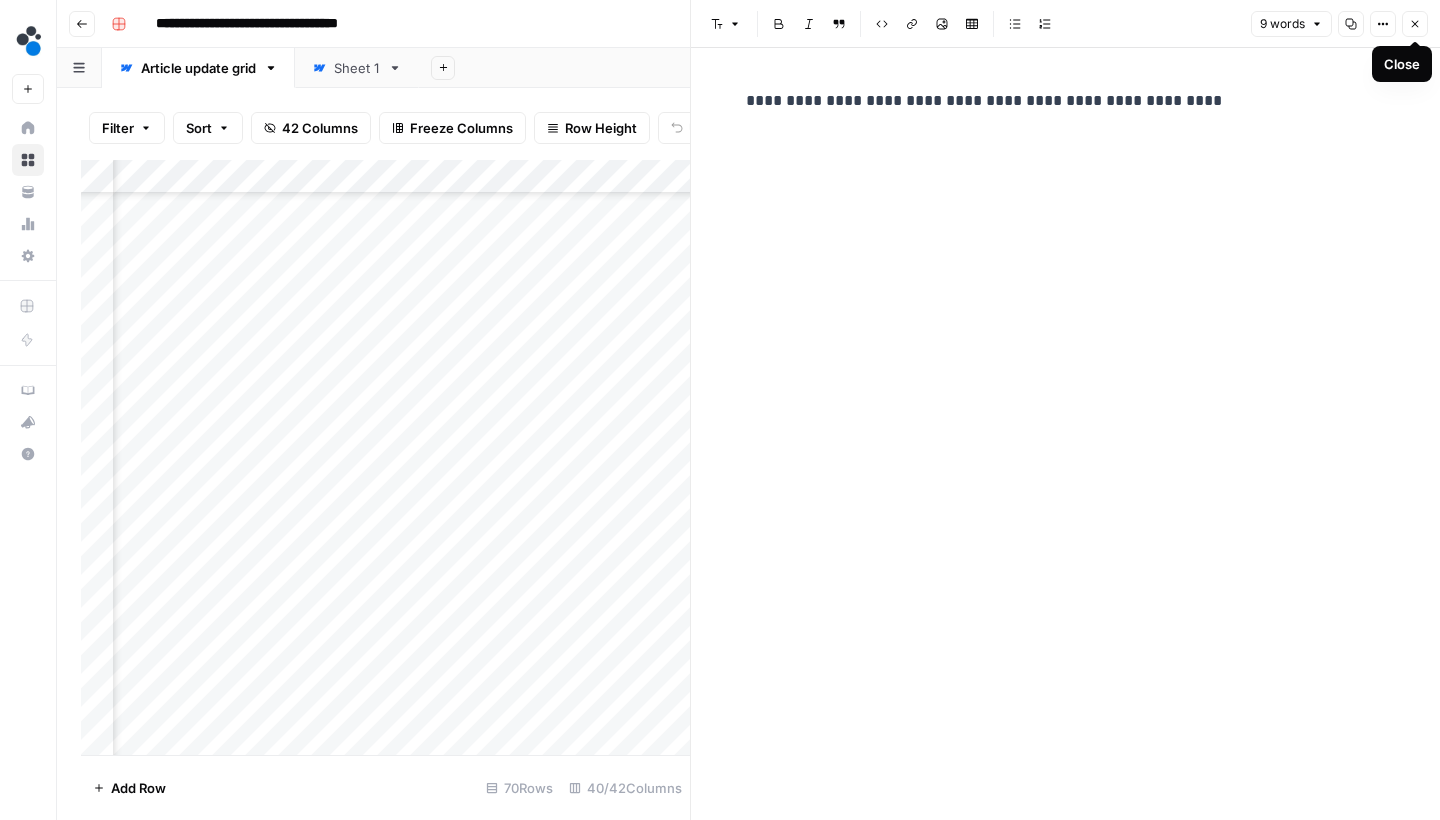 click on "Close" at bounding box center (1415, 24) 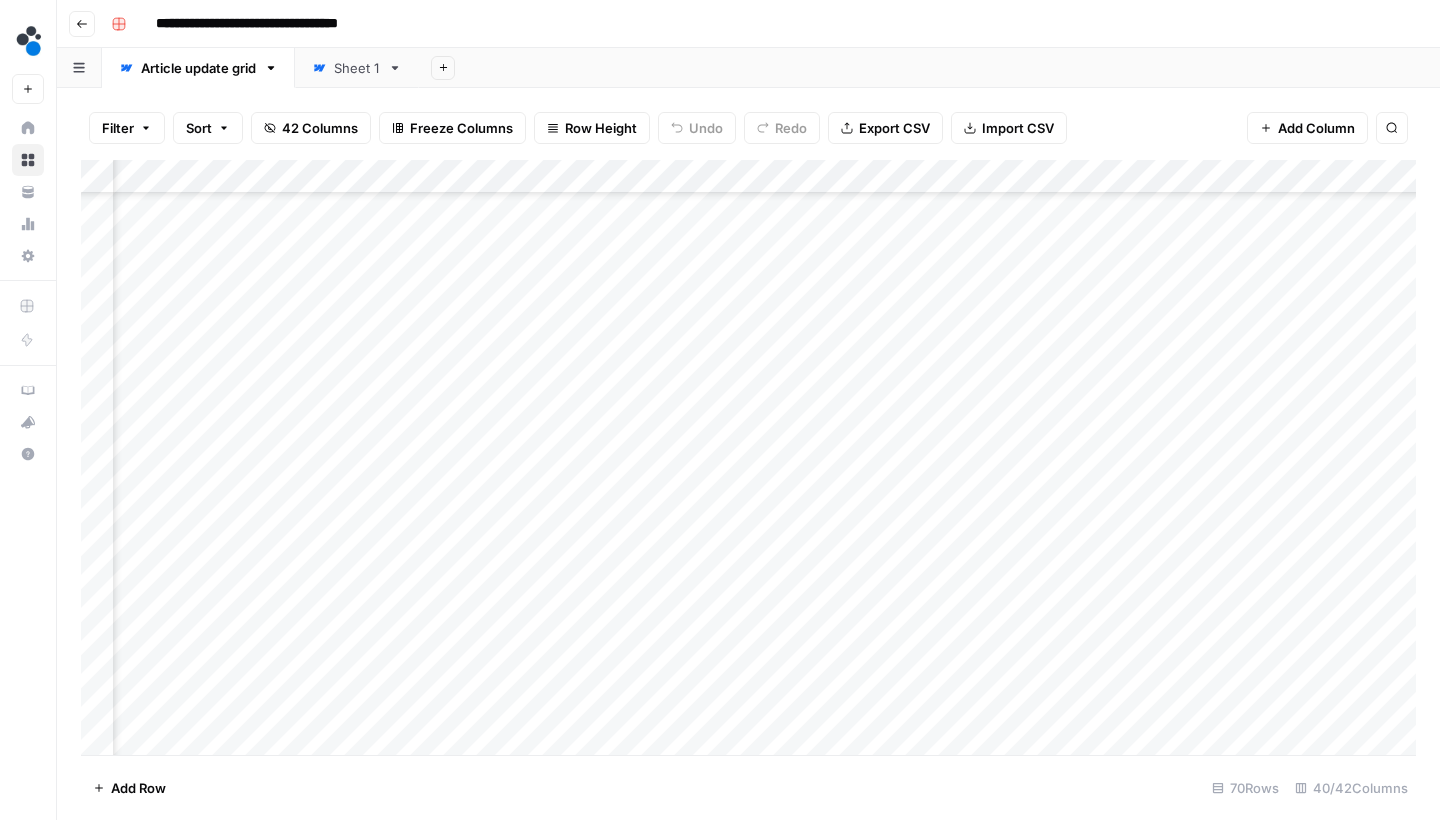 scroll, scrollTop: 365, scrollLeft: 4214, axis: both 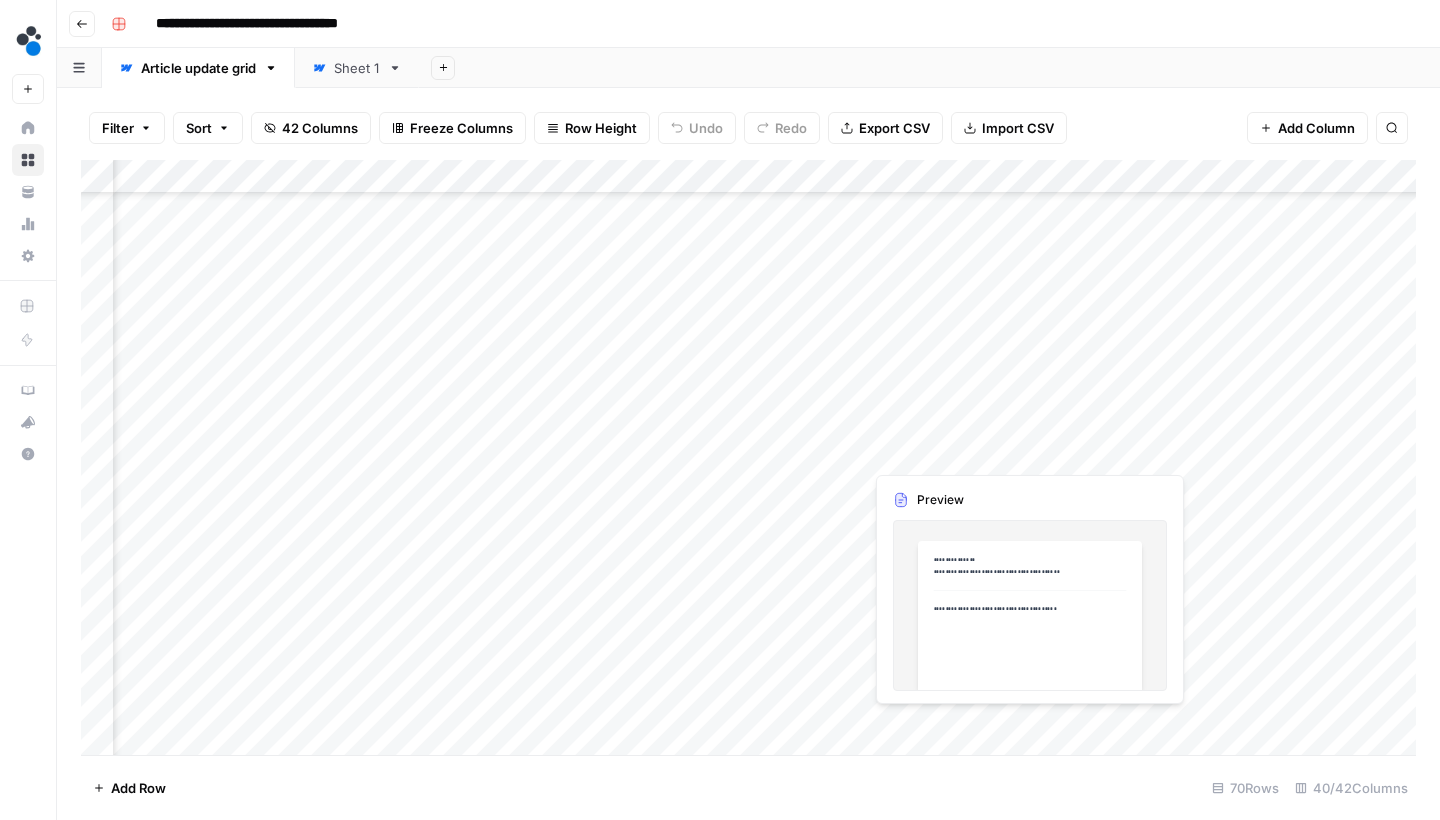 click on "Add Column" at bounding box center (748, 460) 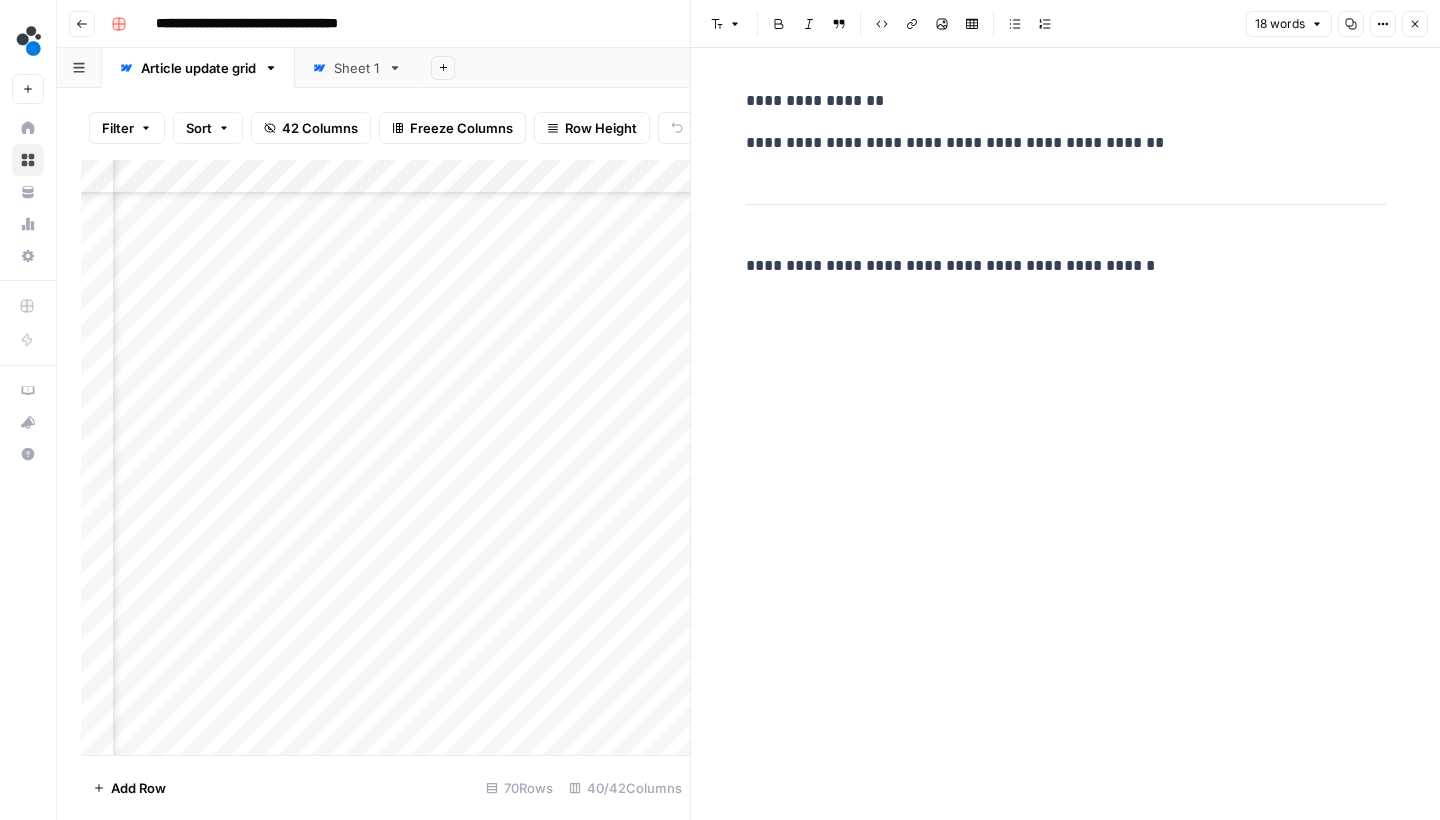 click on "Close" at bounding box center [1415, 24] 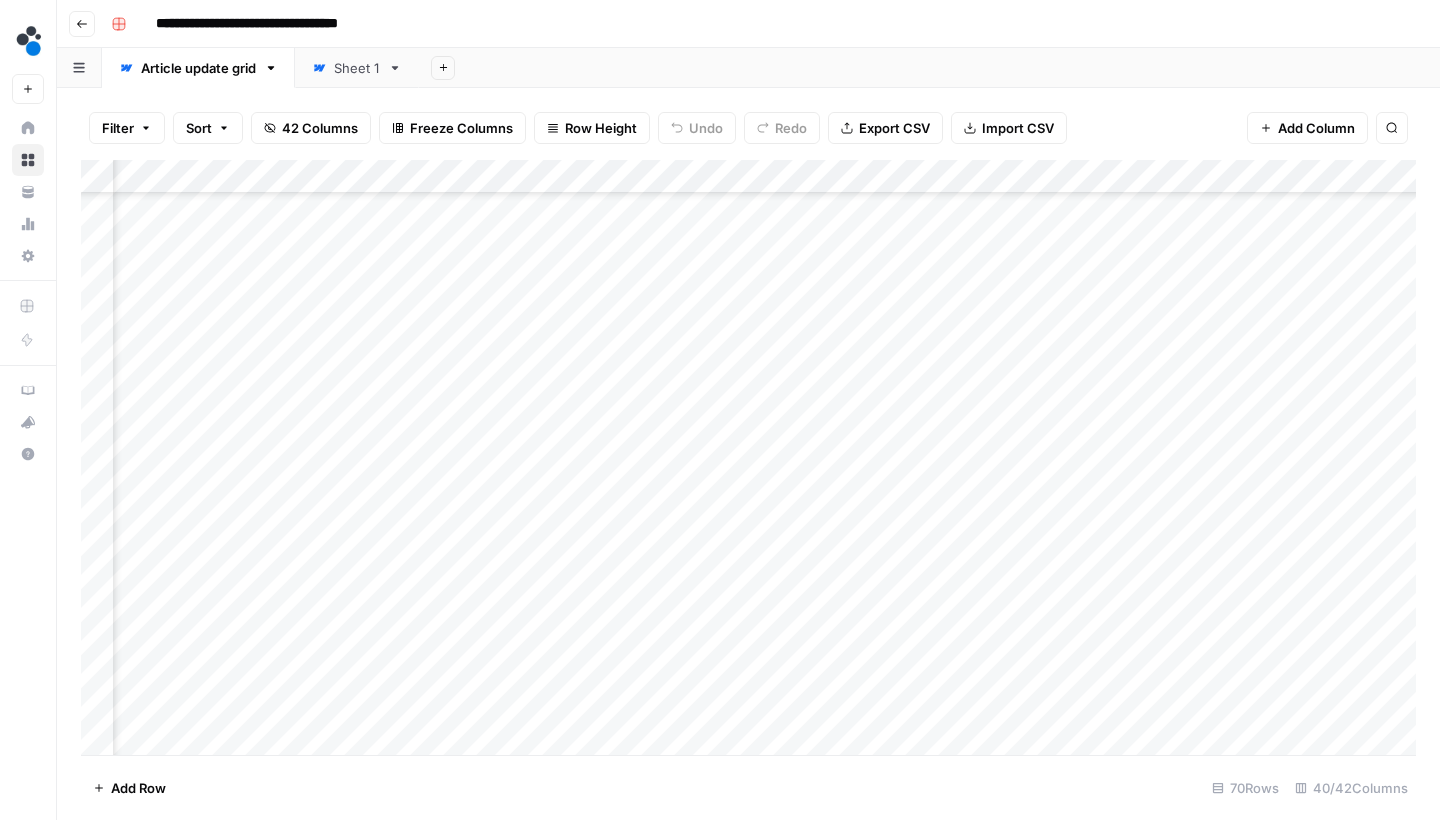 scroll, scrollTop: 514, scrollLeft: 4214, axis: both 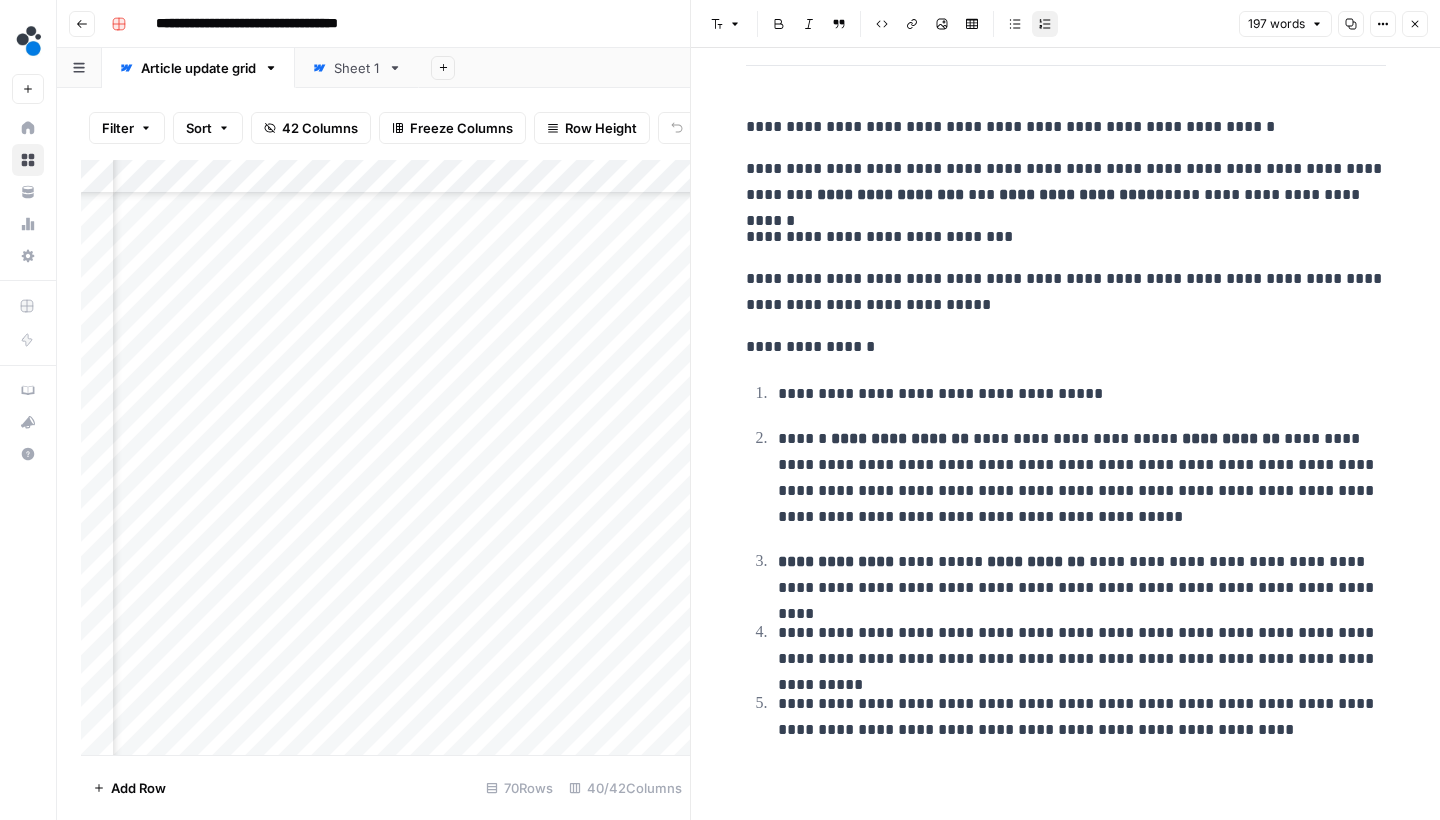 click on "Close" at bounding box center [1415, 24] 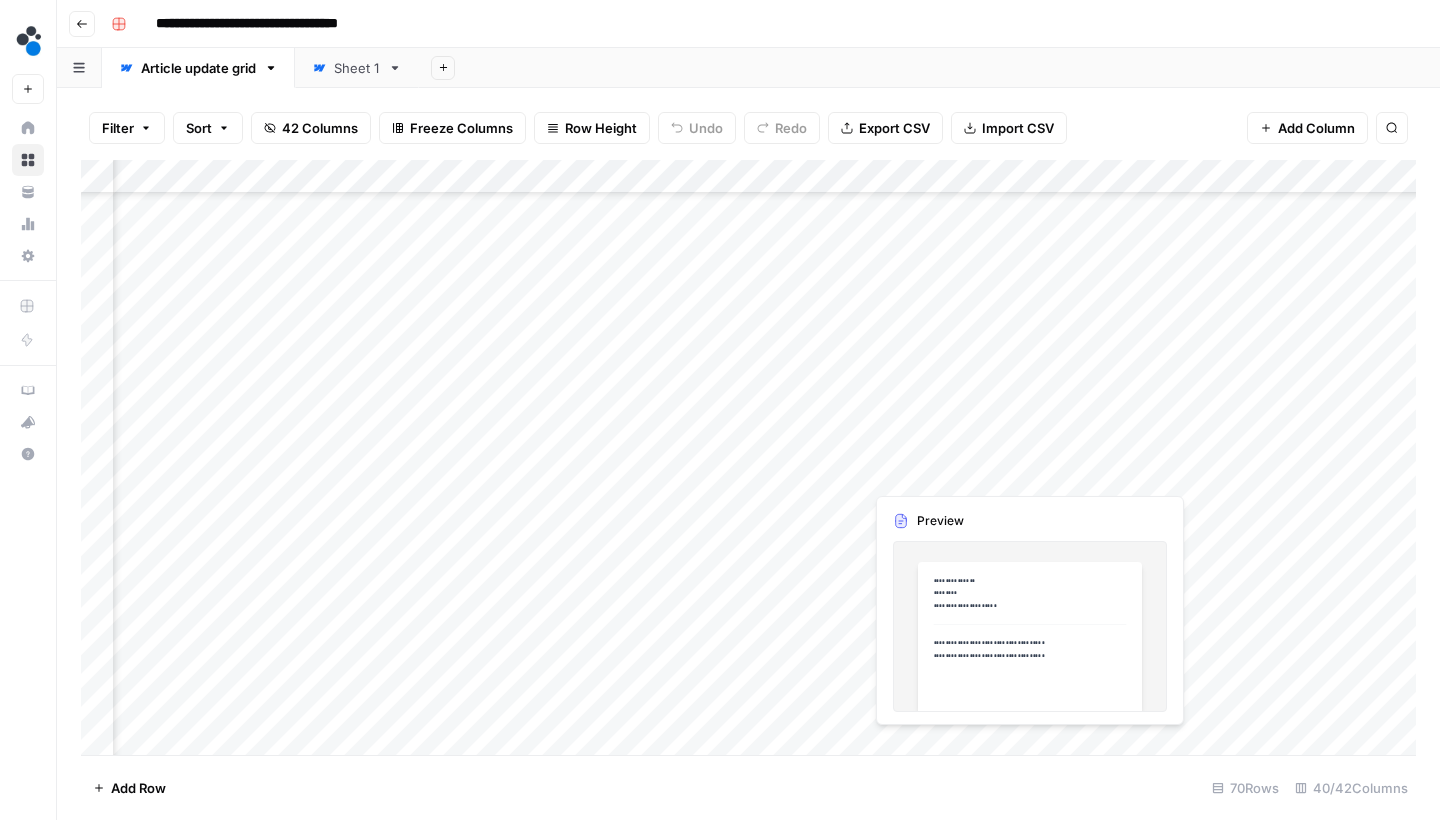 click on "Add Column" at bounding box center (748, 460) 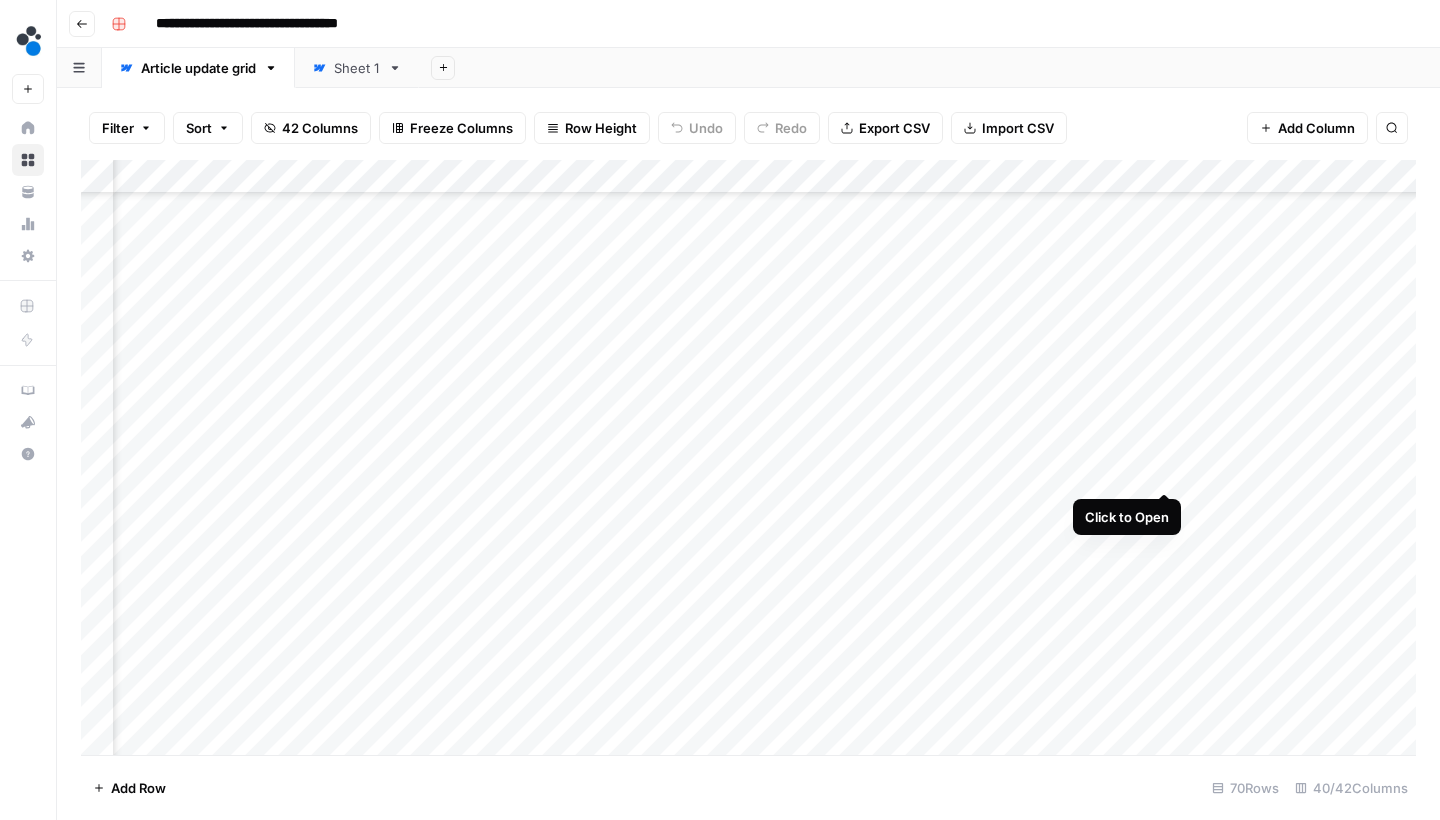 click on "Add Column" at bounding box center (748, 460) 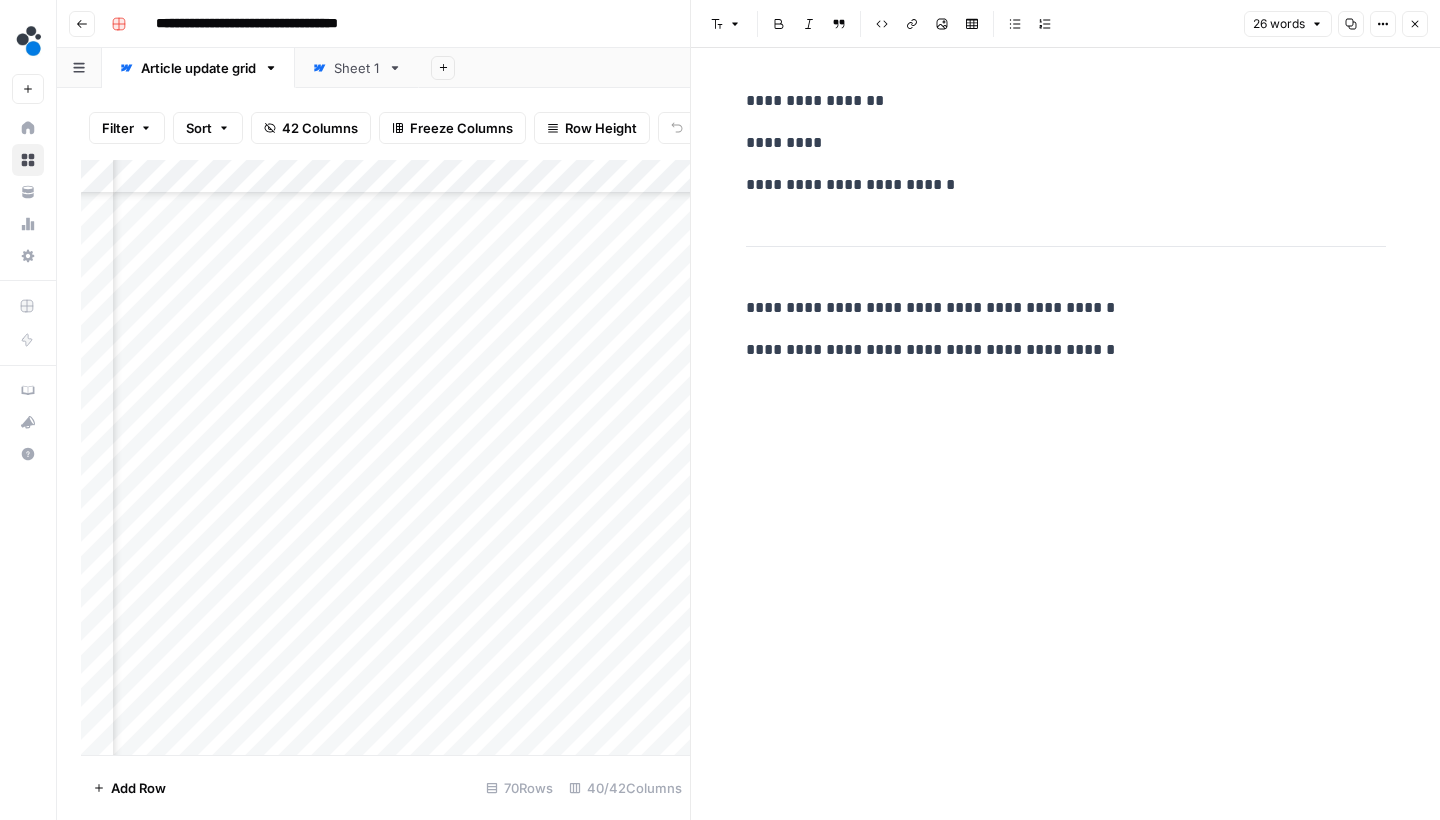 click on "Close" at bounding box center (1415, 24) 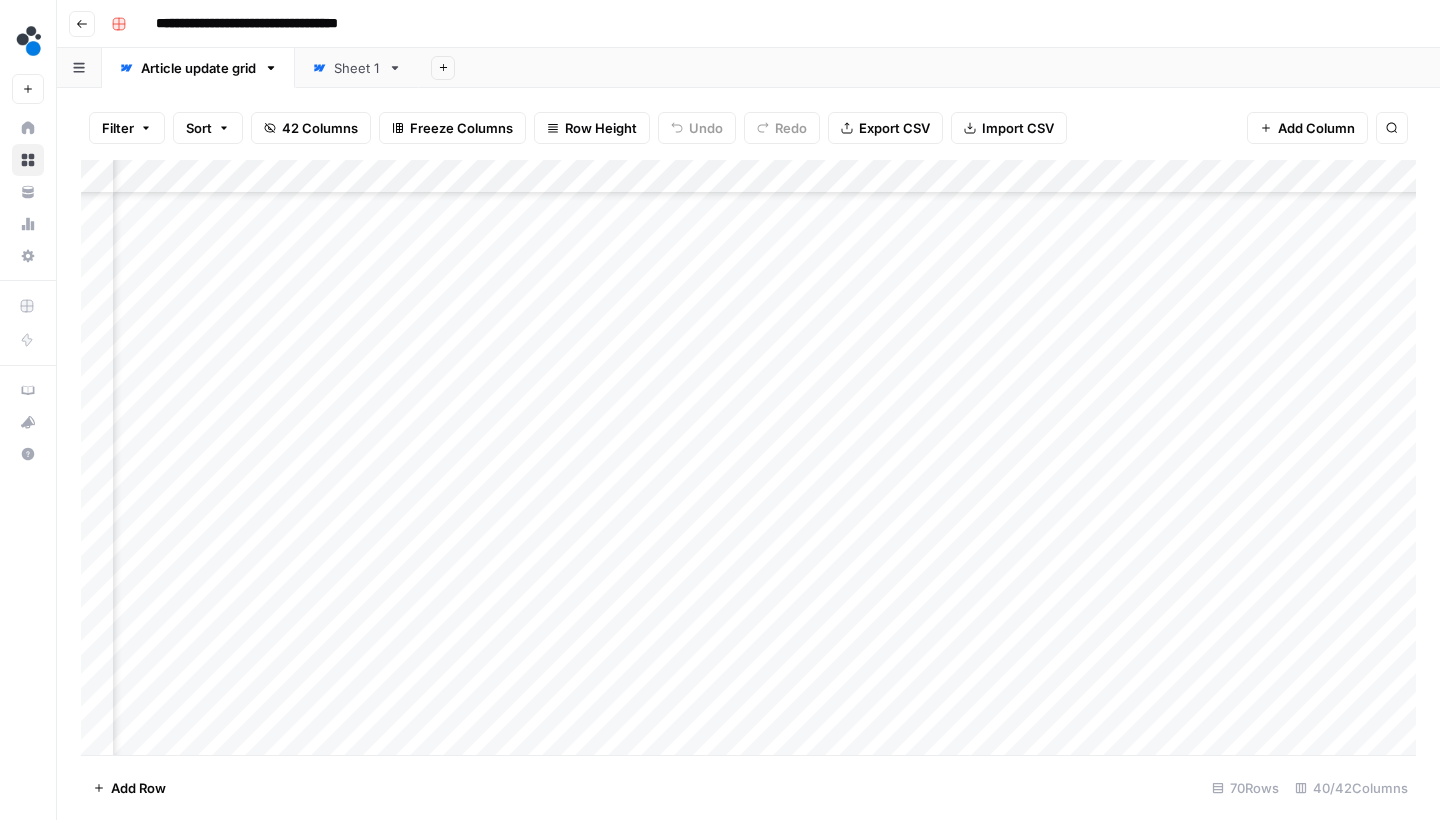 click on "Add Column" at bounding box center [748, 460] 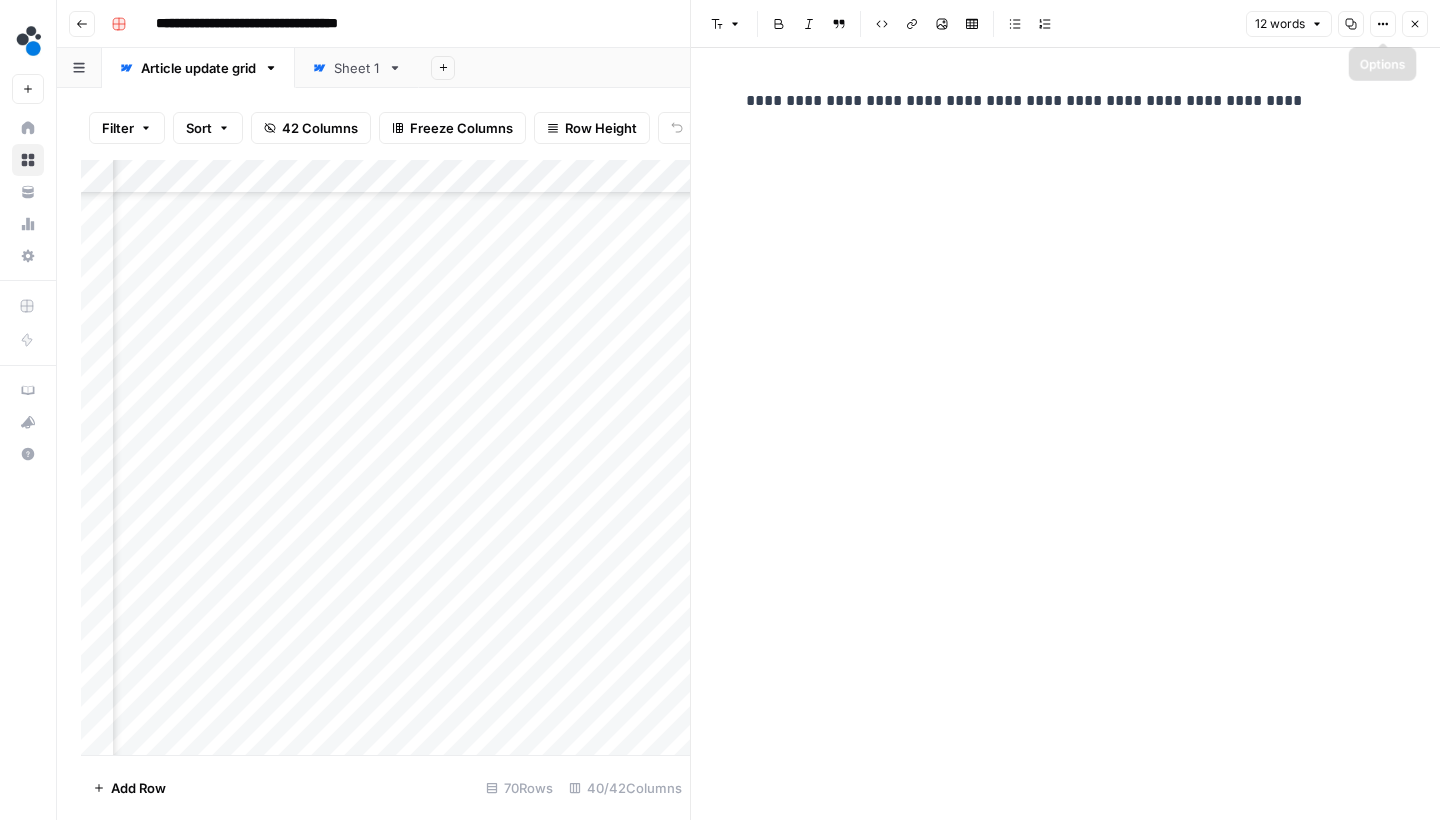 click on "Close" at bounding box center [1415, 24] 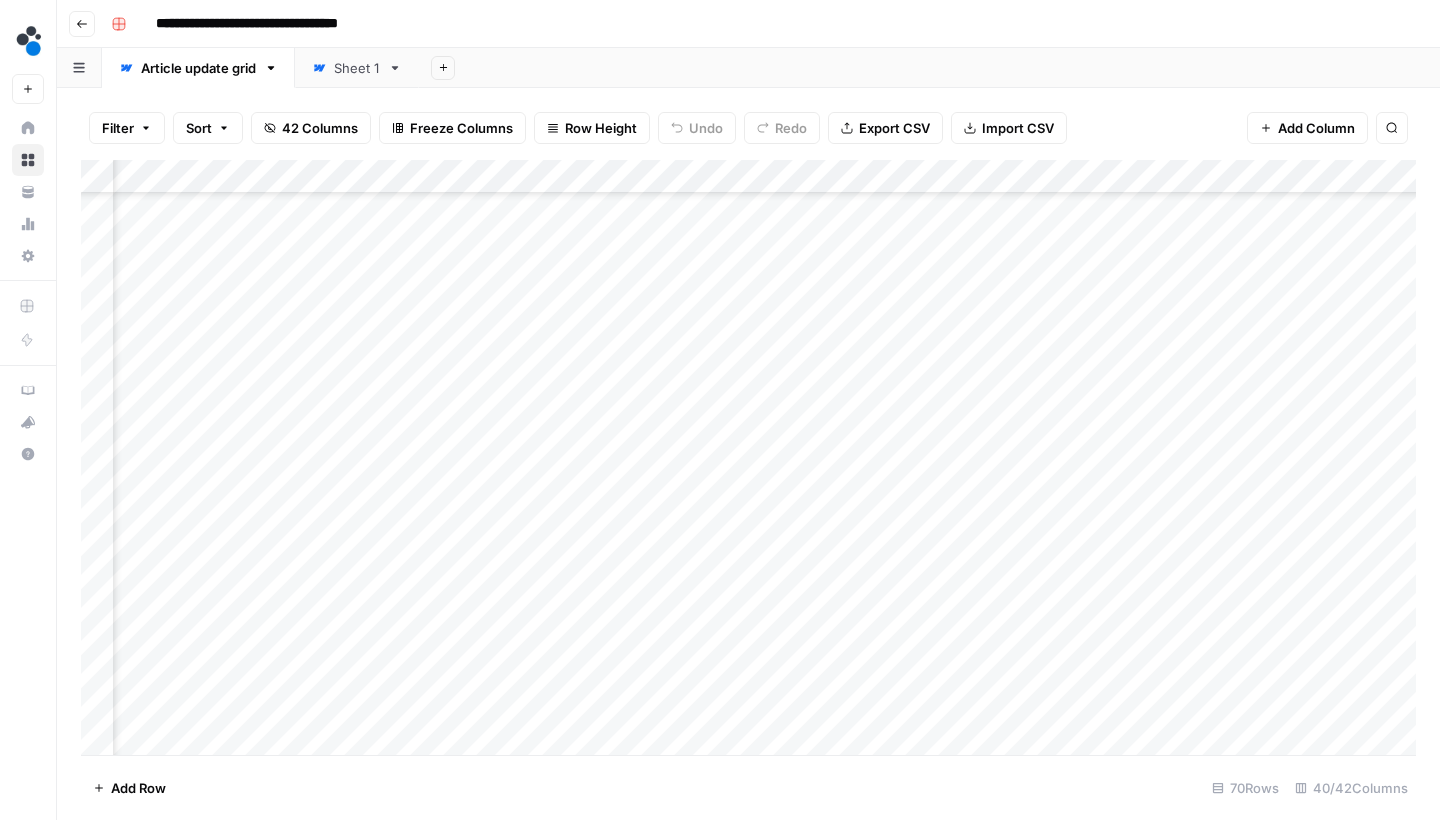 click on "Add Column" at bounding box center [748, 460] 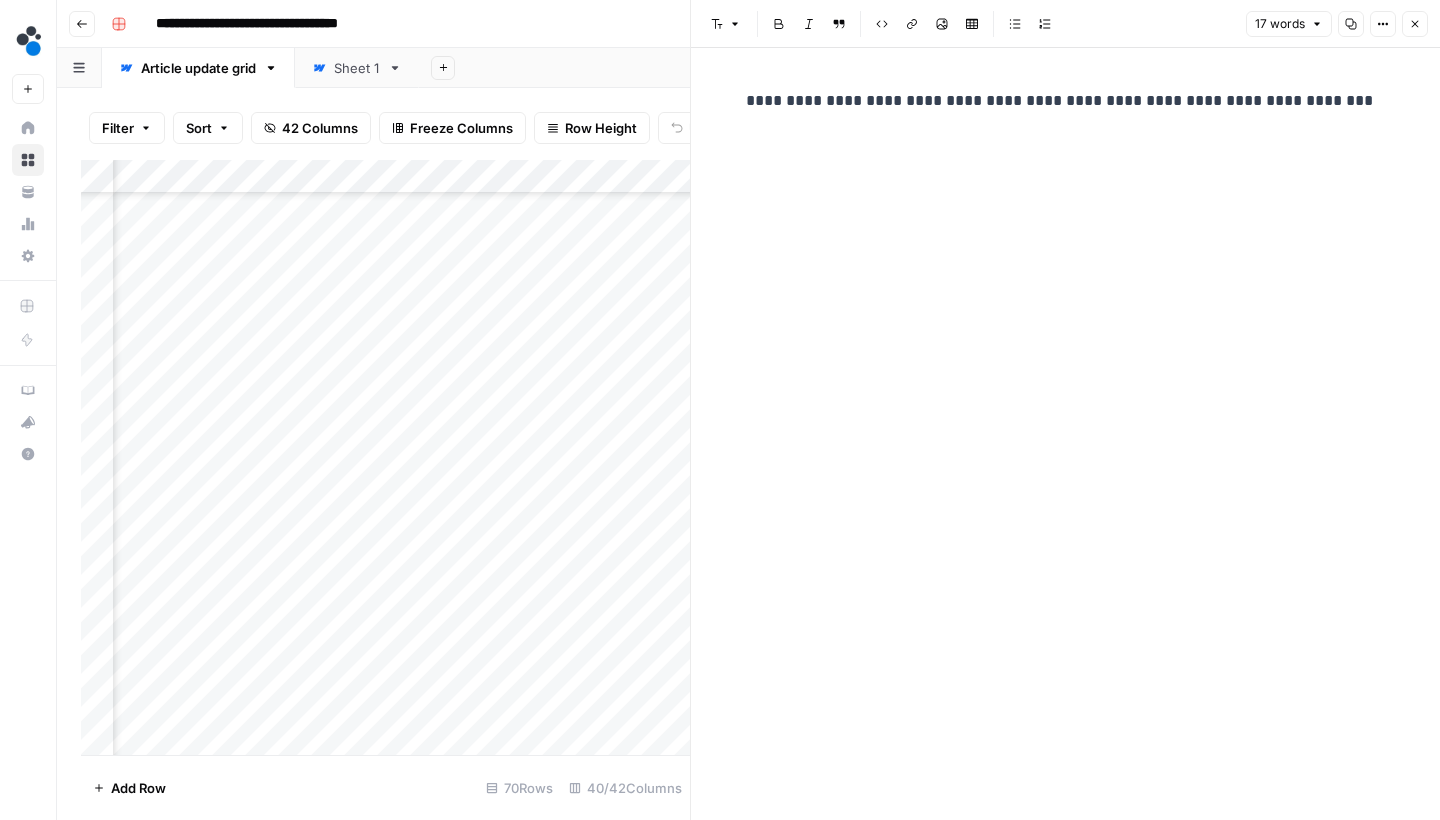 click on "Close" at bounding box center [1415, 24] 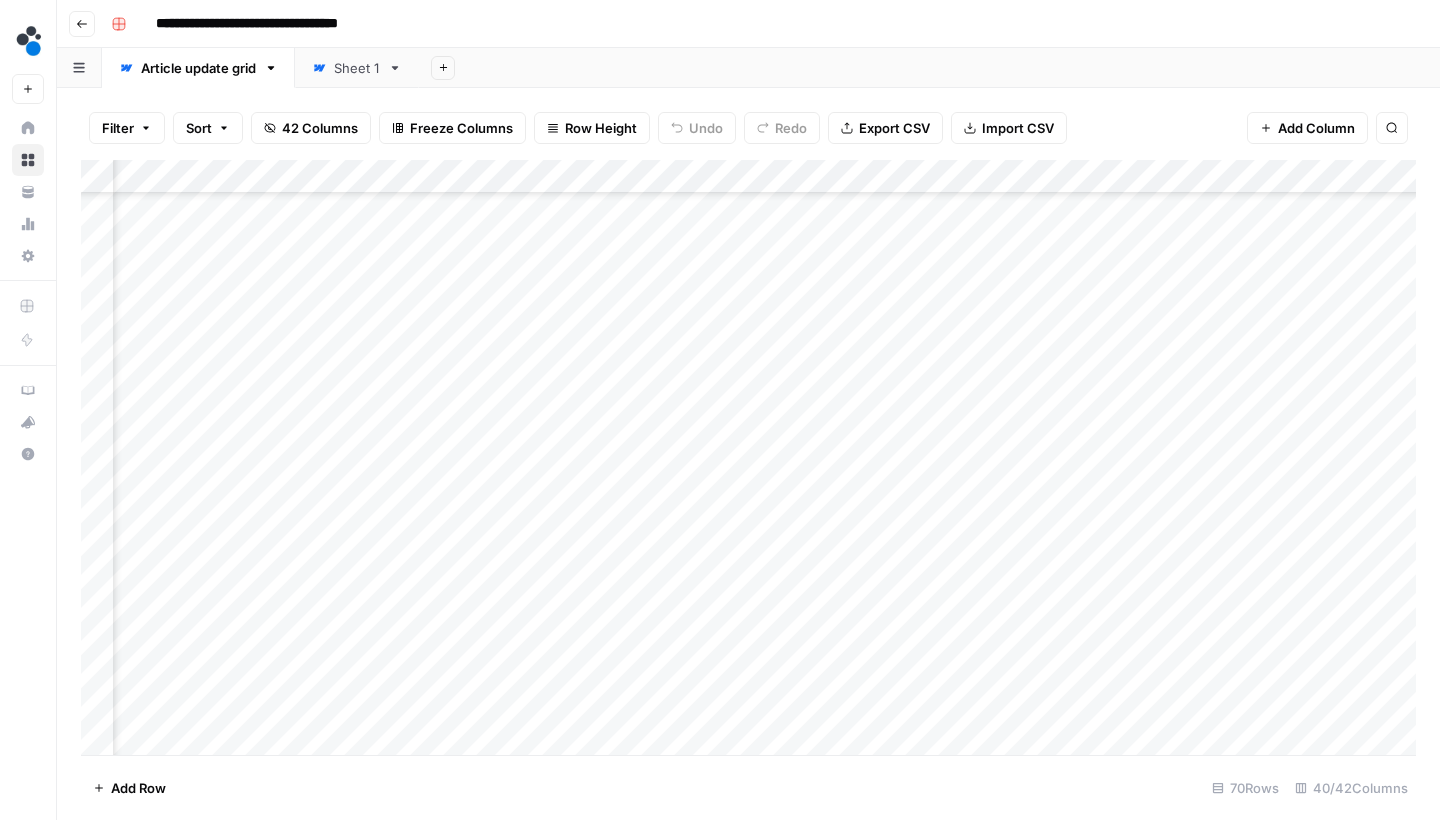 click on "Add Column" at bounding box center (748, 460) 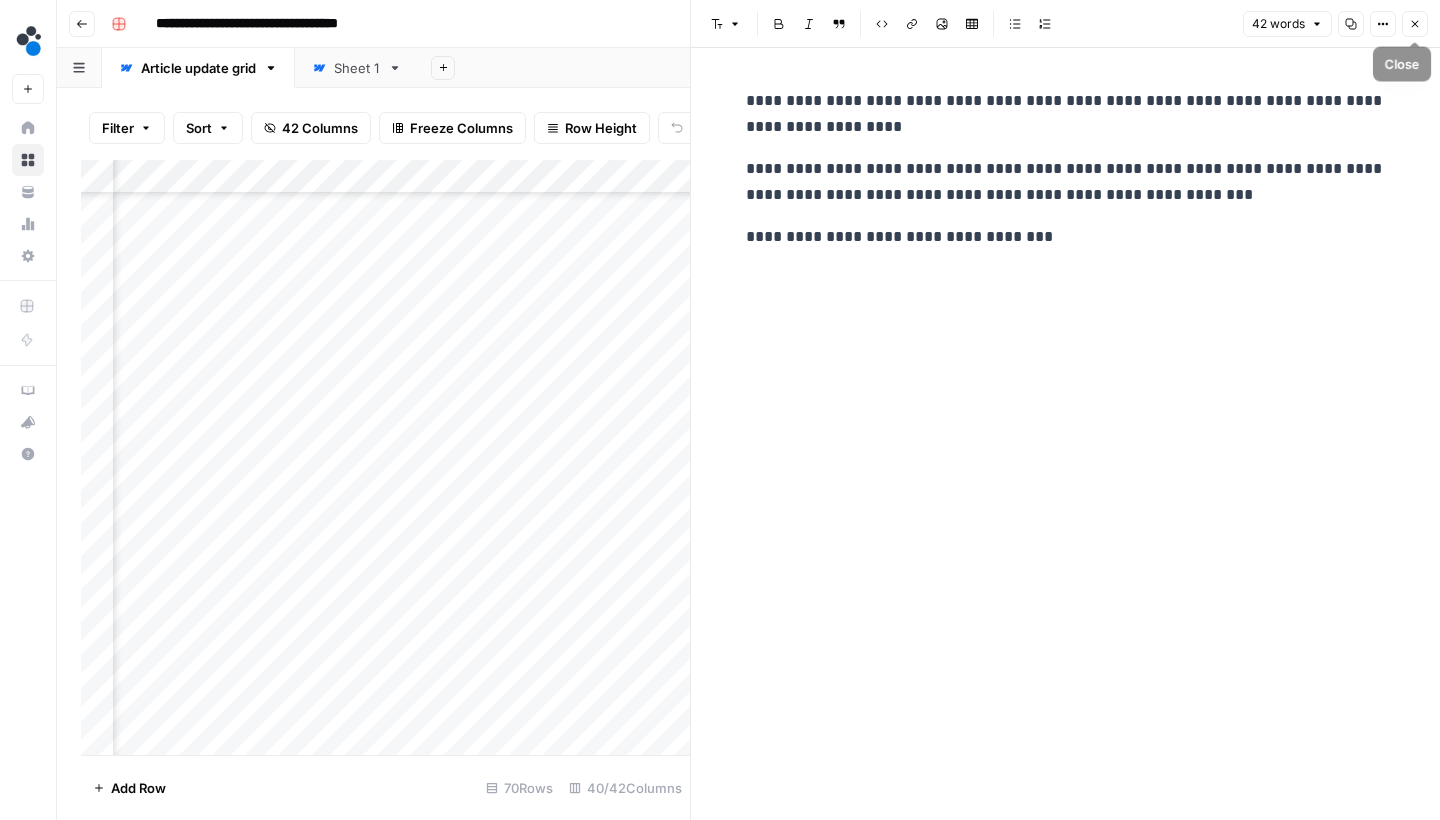 click on "Close" at bounding box center (1415, 24) 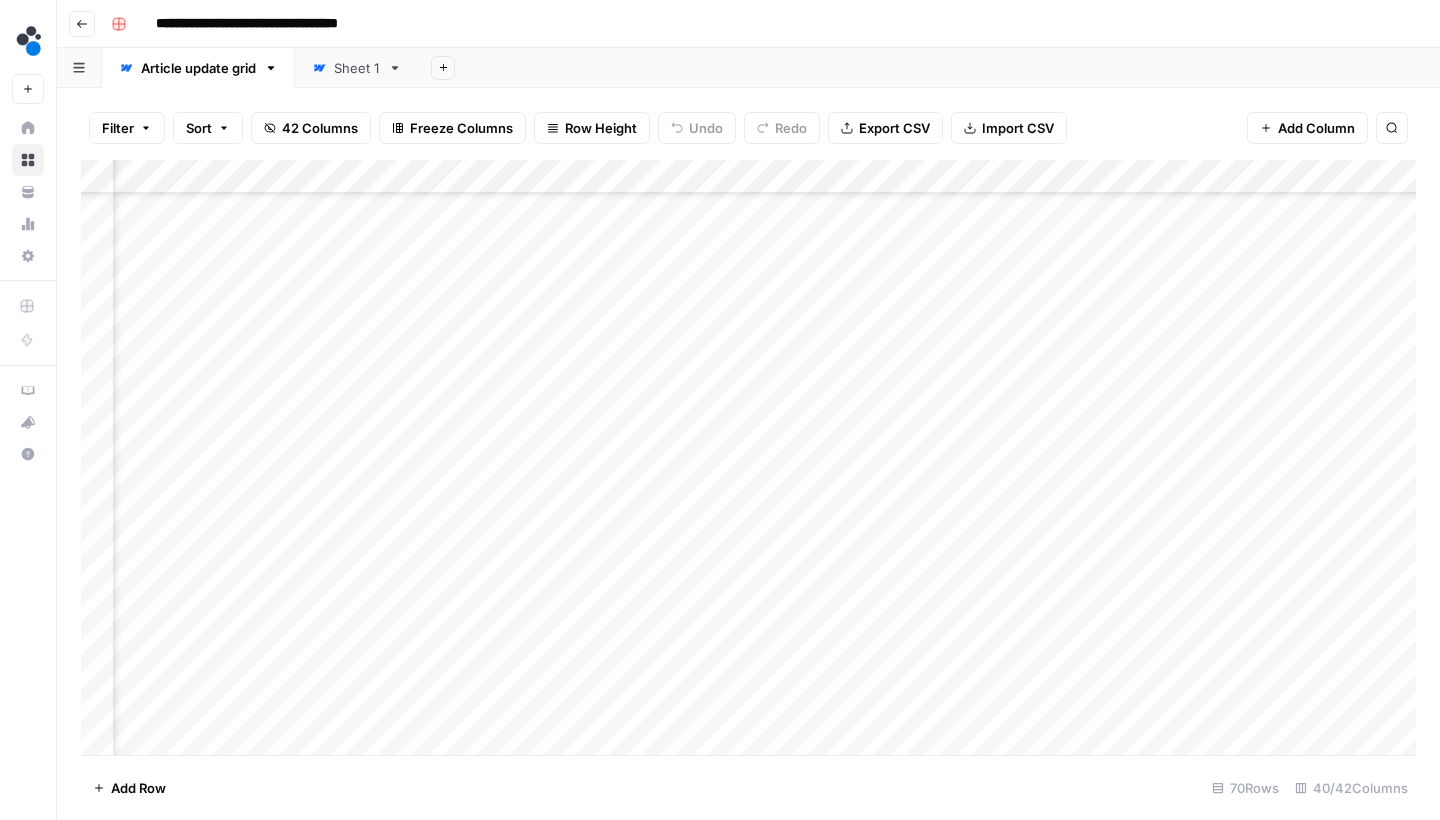 click on "Add Column" at bounding box center (748, 460) 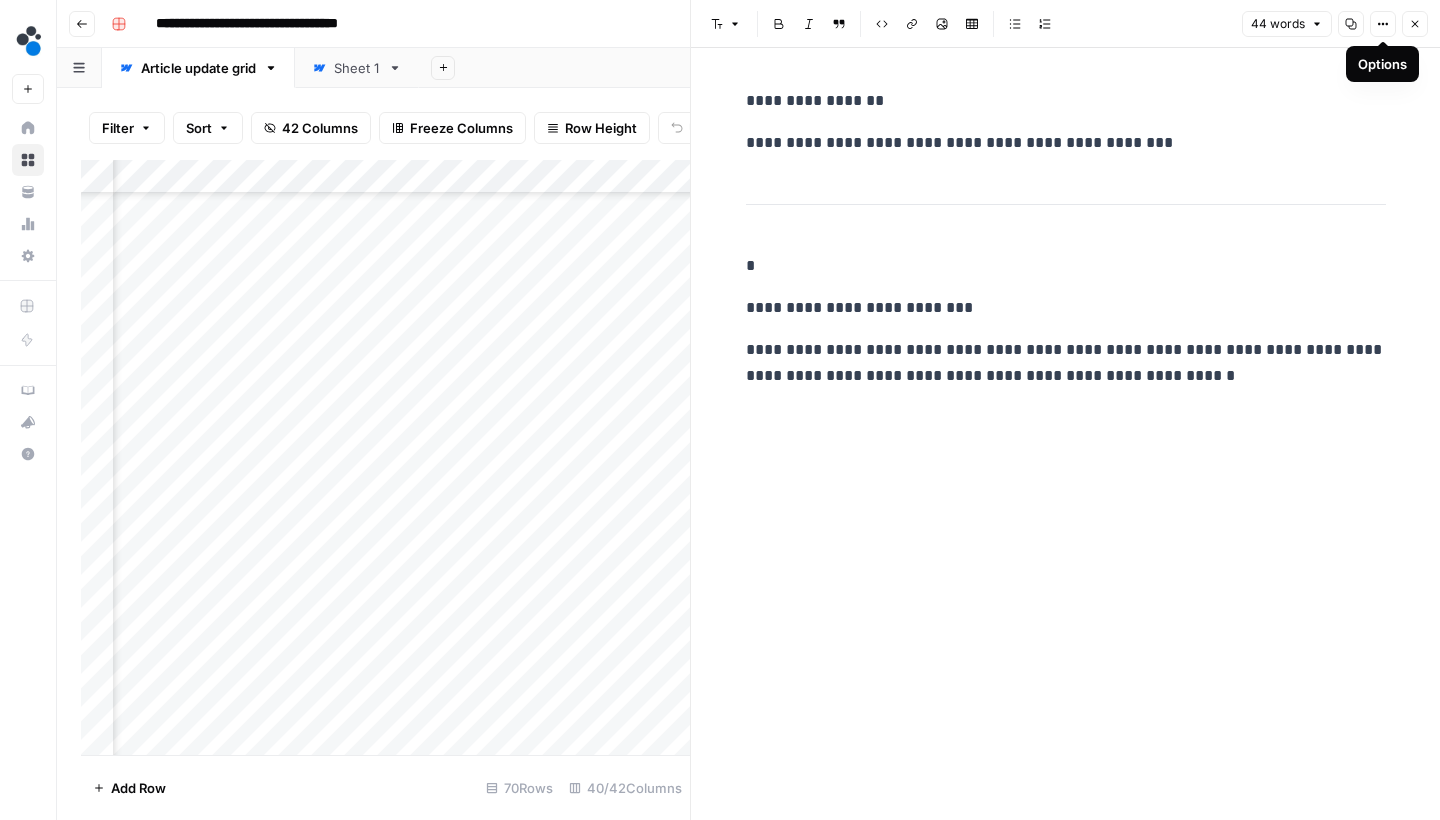 click on "Close" at bounding box center [1415, 24] 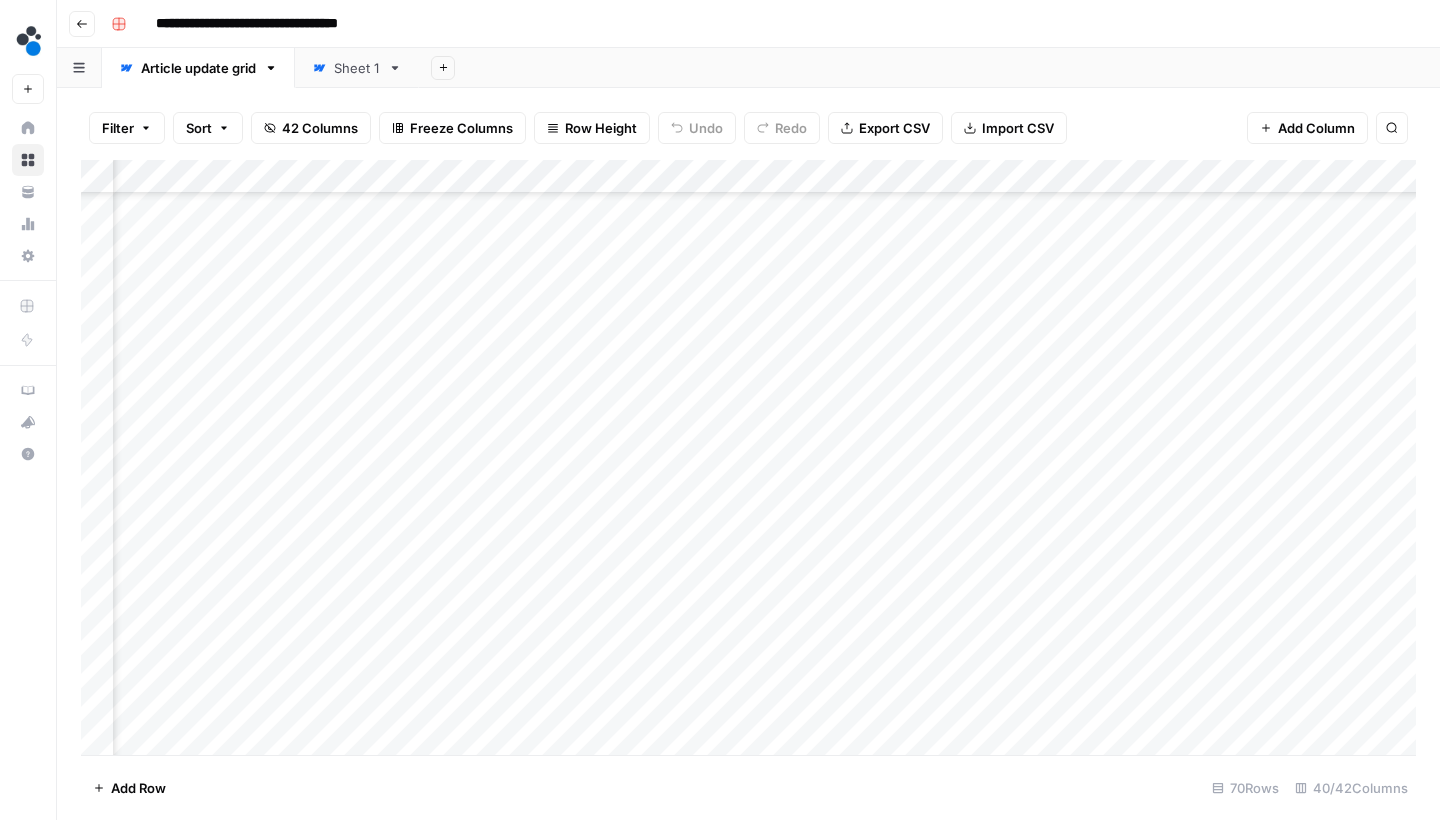 scroll, scrollTop: 799, scrollLeft: 4214, axis: both 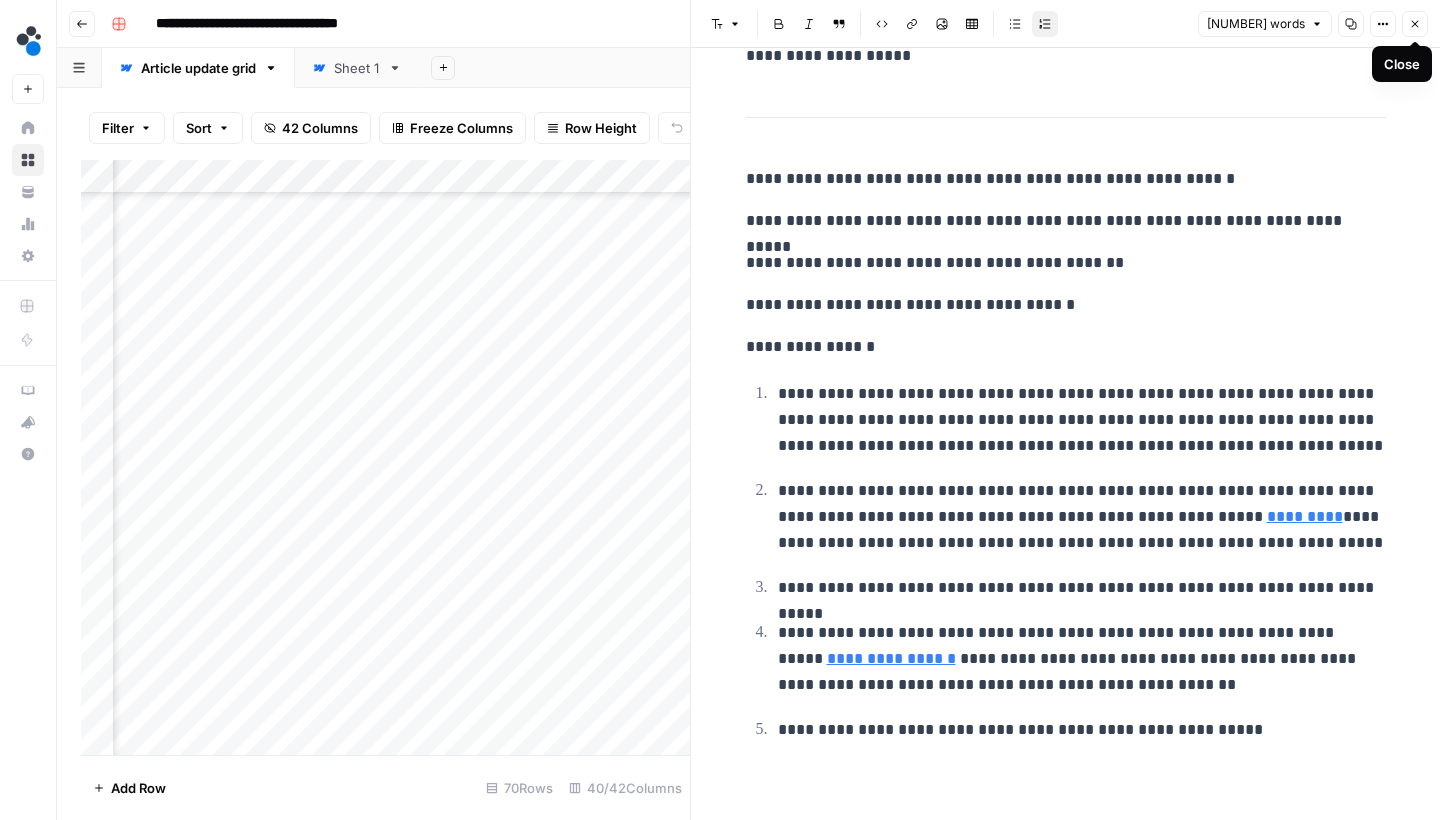 click on "Close" at bounding box center [1415, 24] 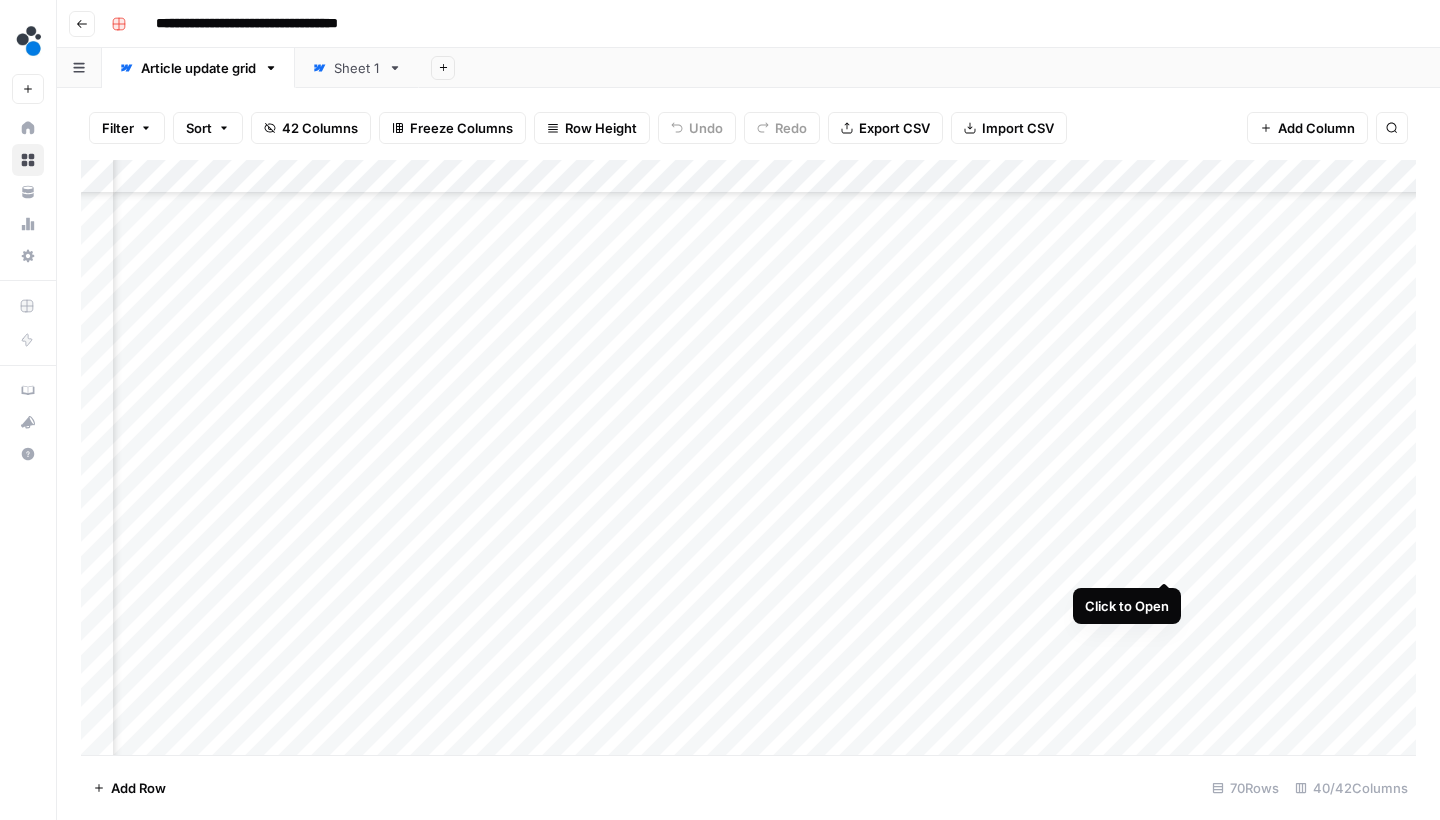 click on "Add Column" at bounding box center (748, 460) 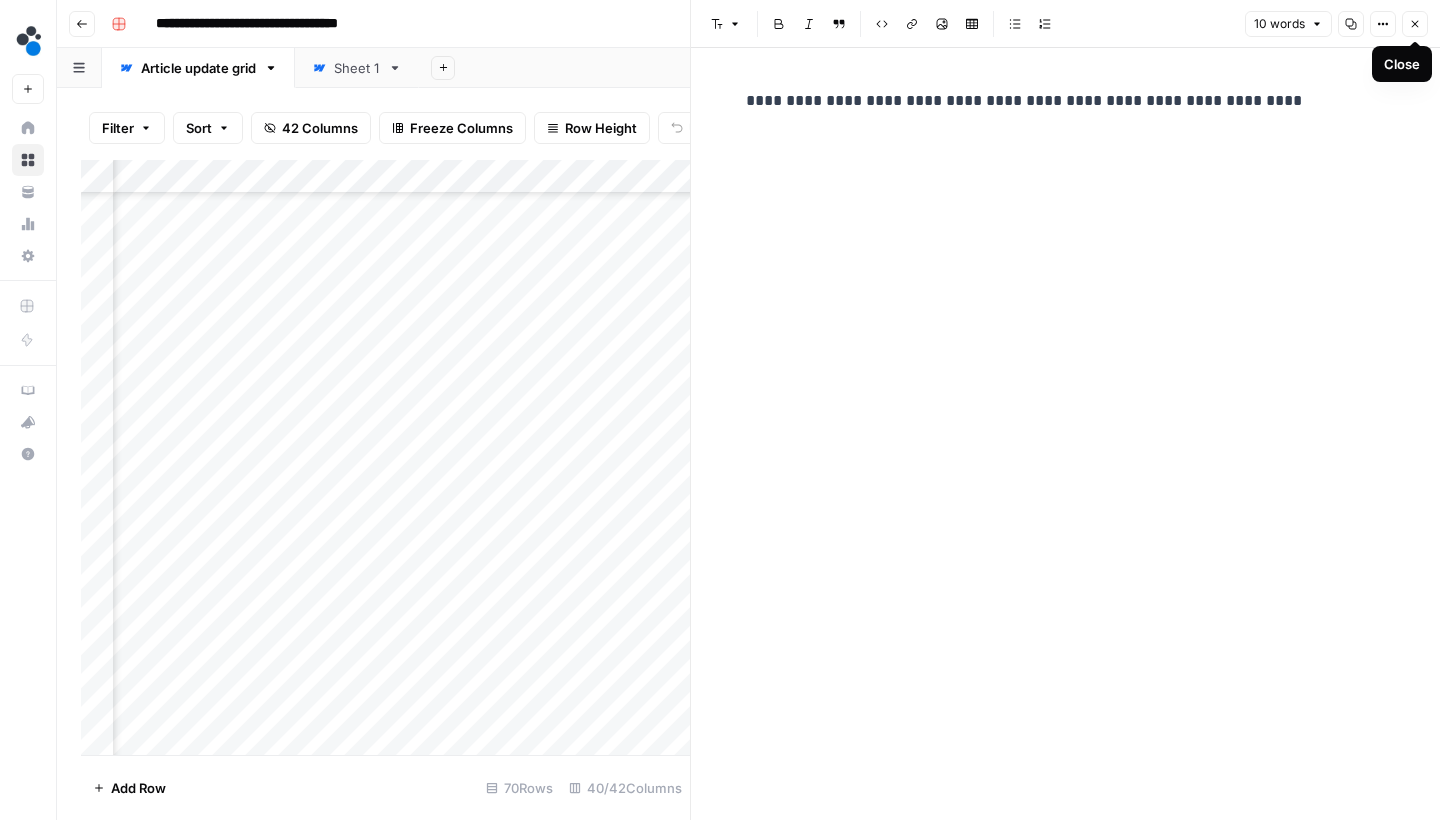click on "Close" at bounding box center (1415, 24) 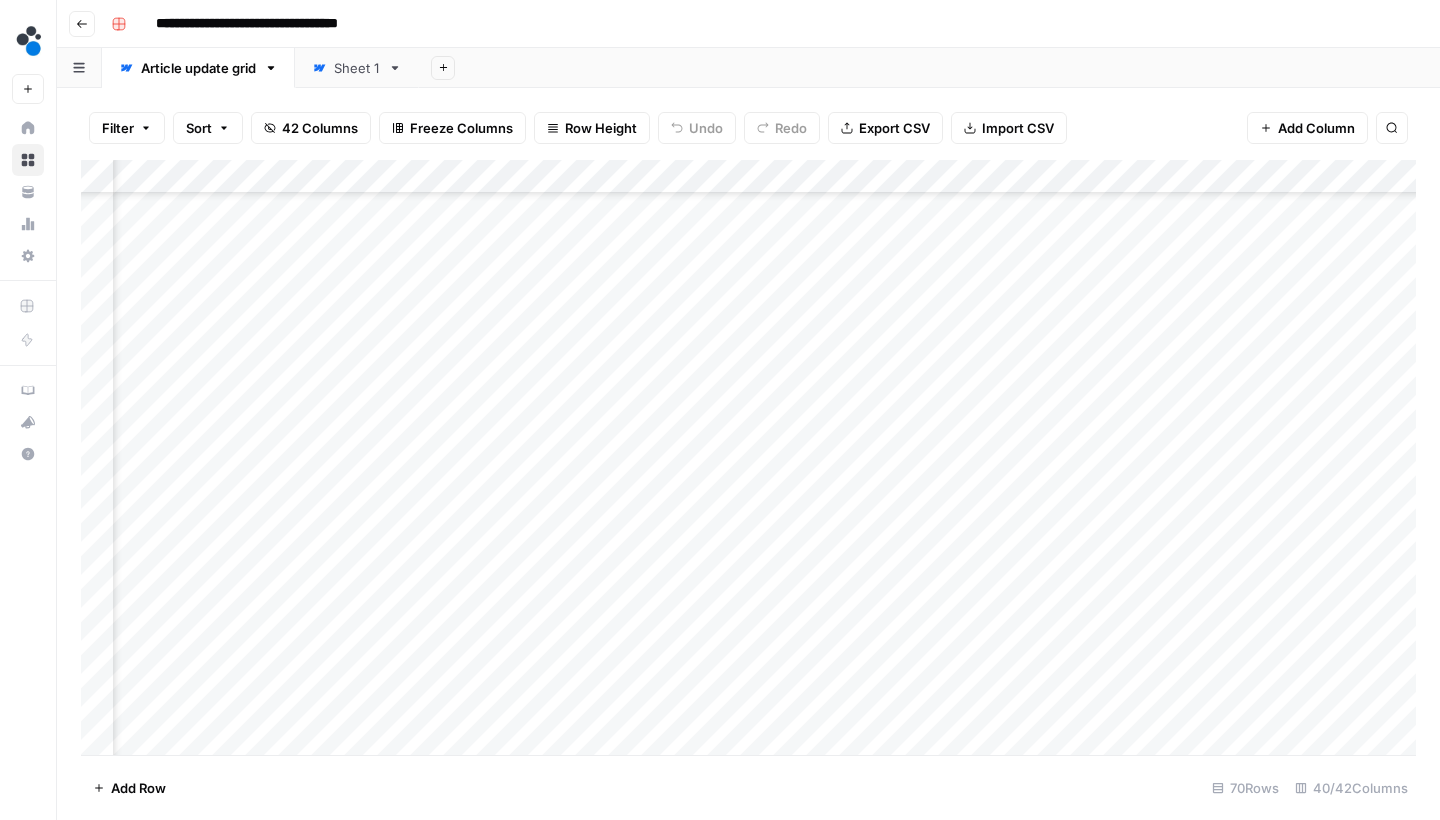 scroll, scrollTop: 1020, scrollLeft: 4214, axis: both 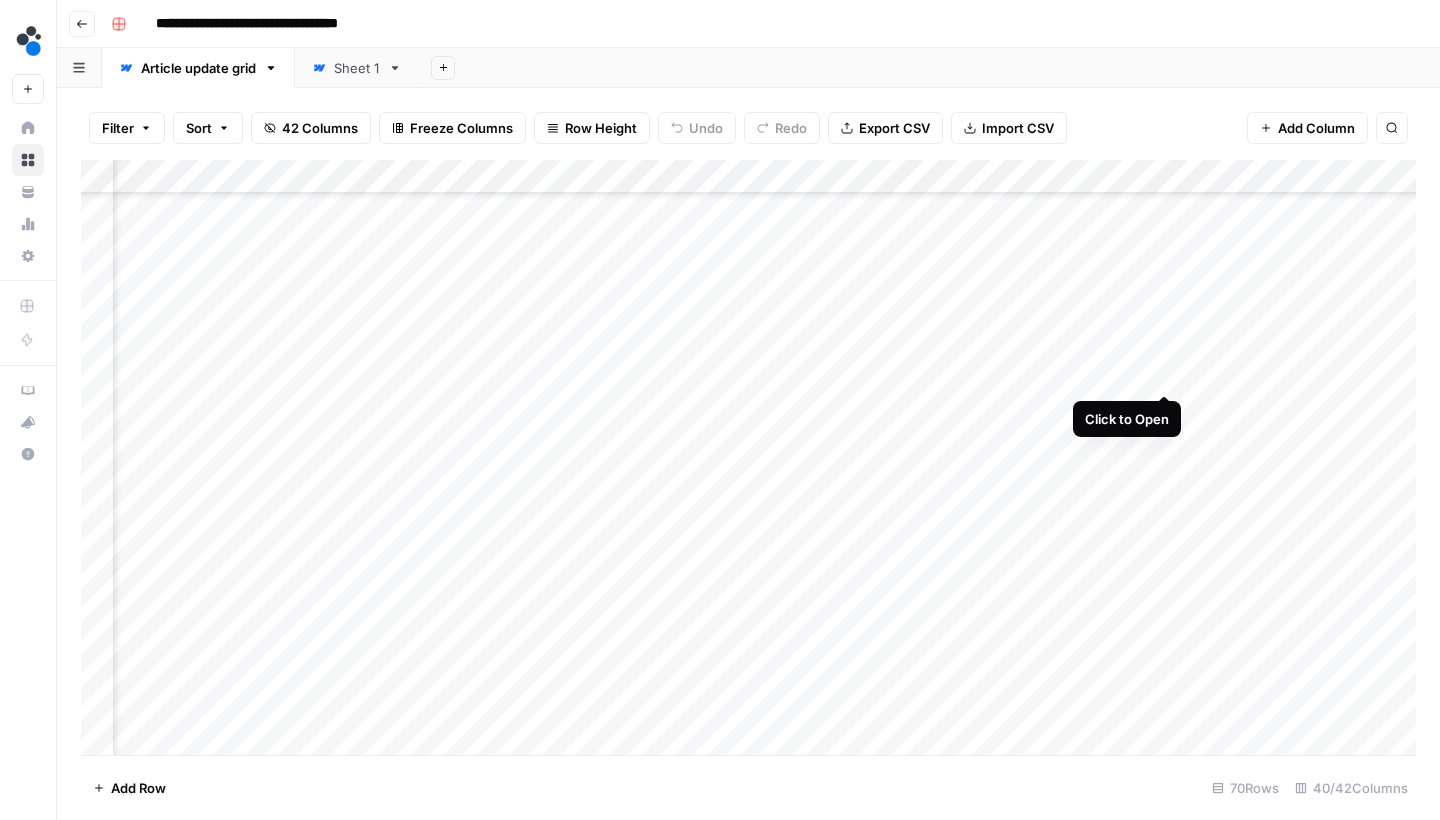 click on "Add Column" at bounding box center [748, 460] 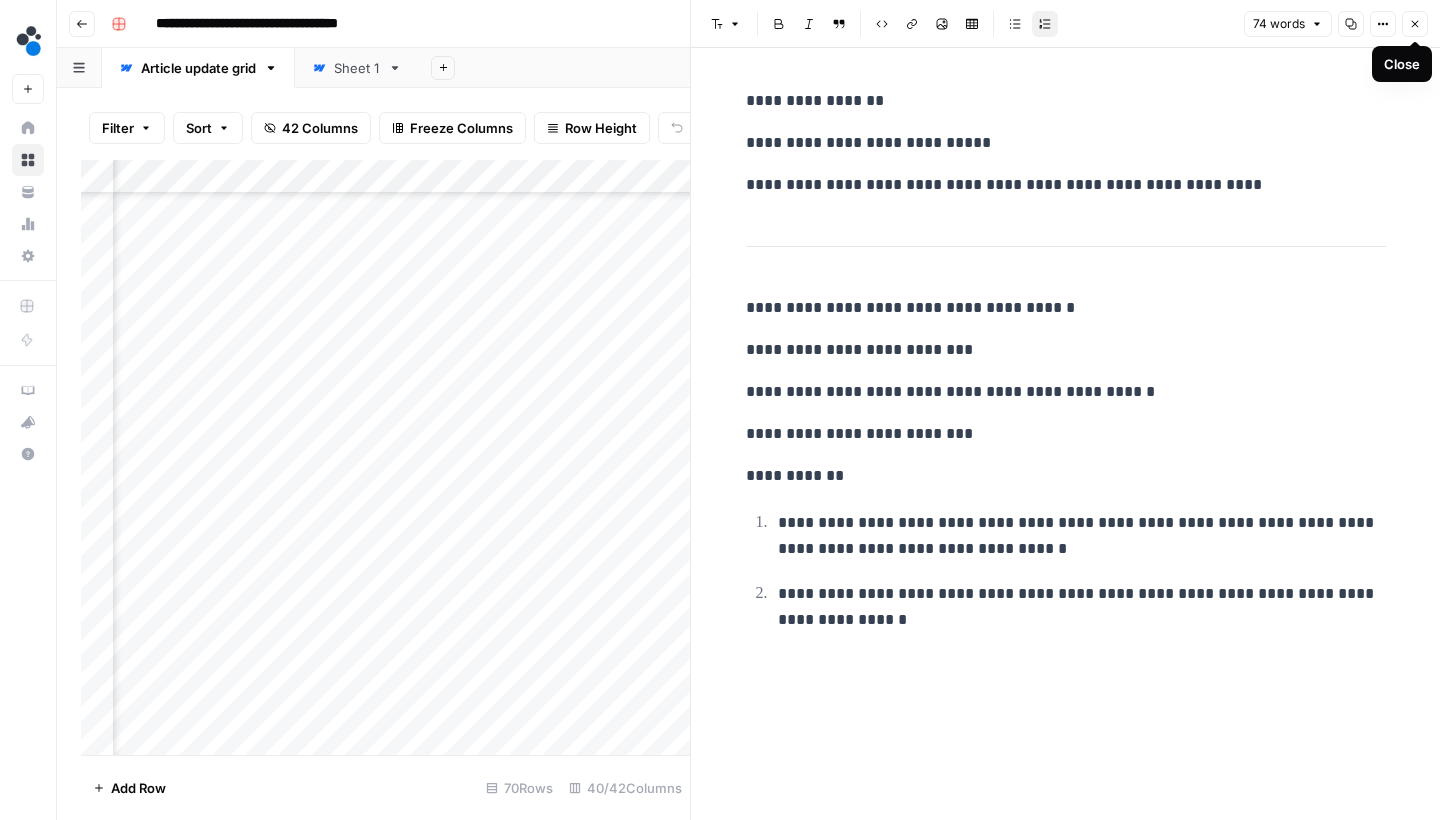 click 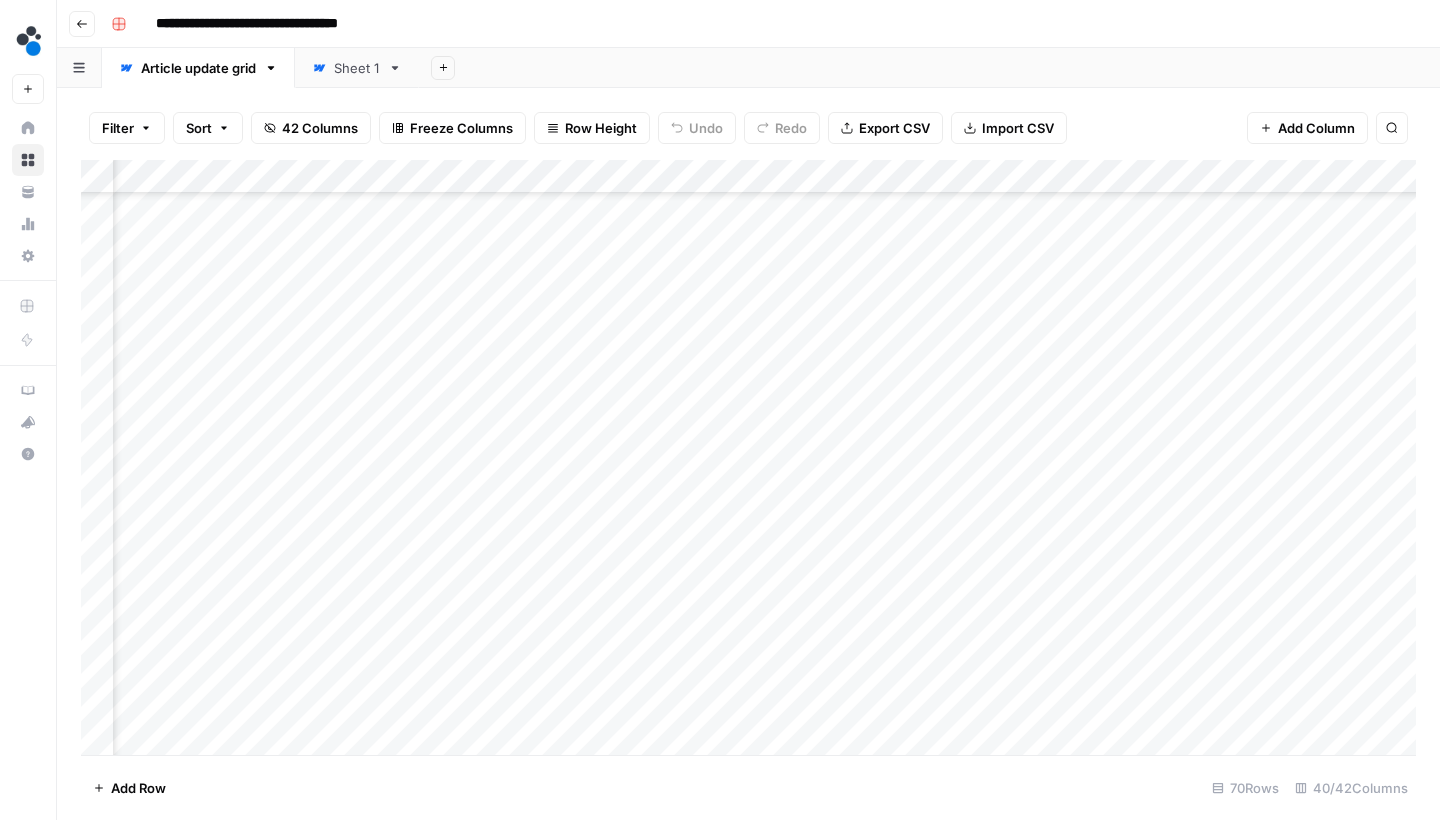 scroll, scrollTop: 1131, scrollLeft: 4215, axis: both 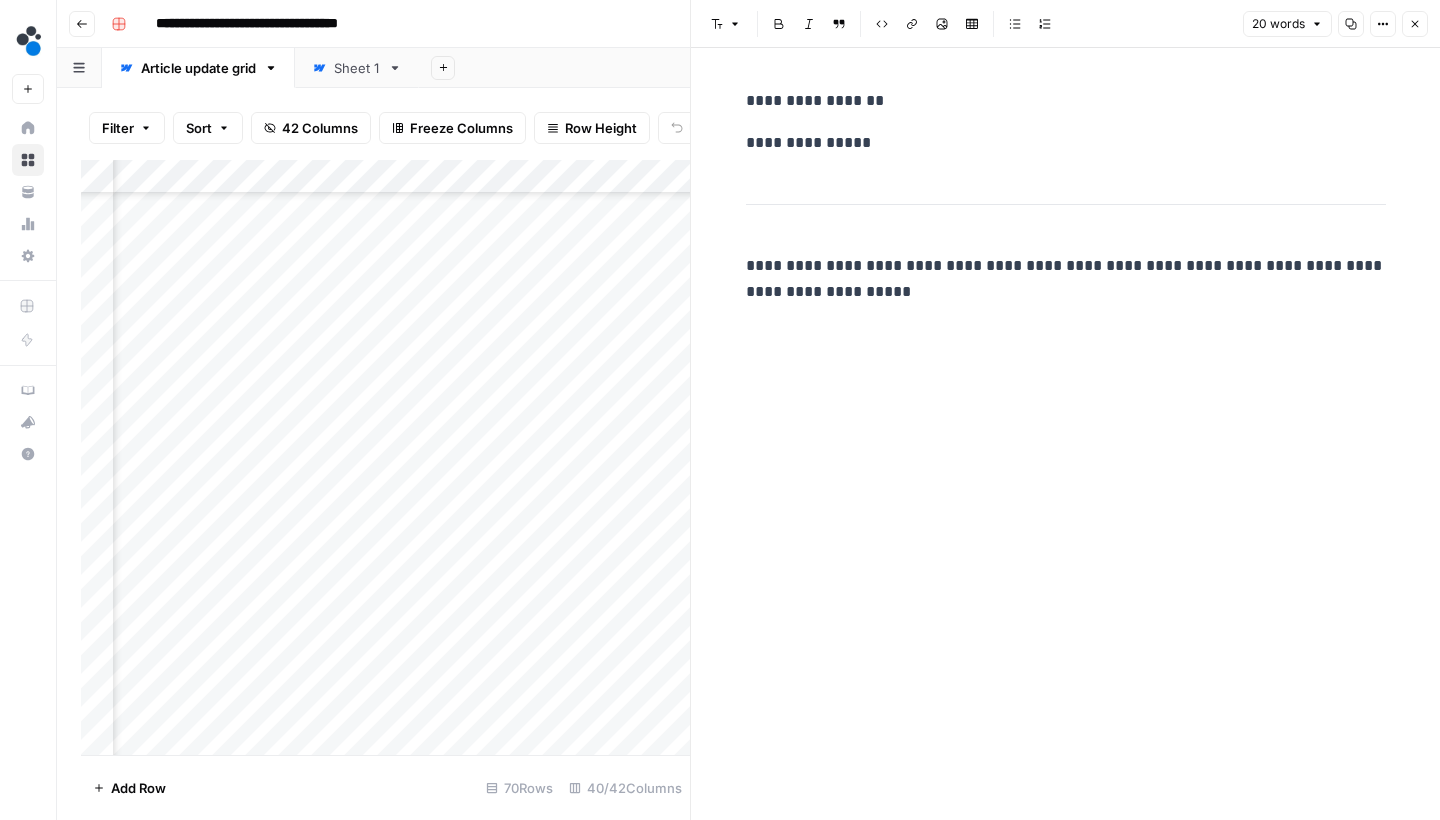 click 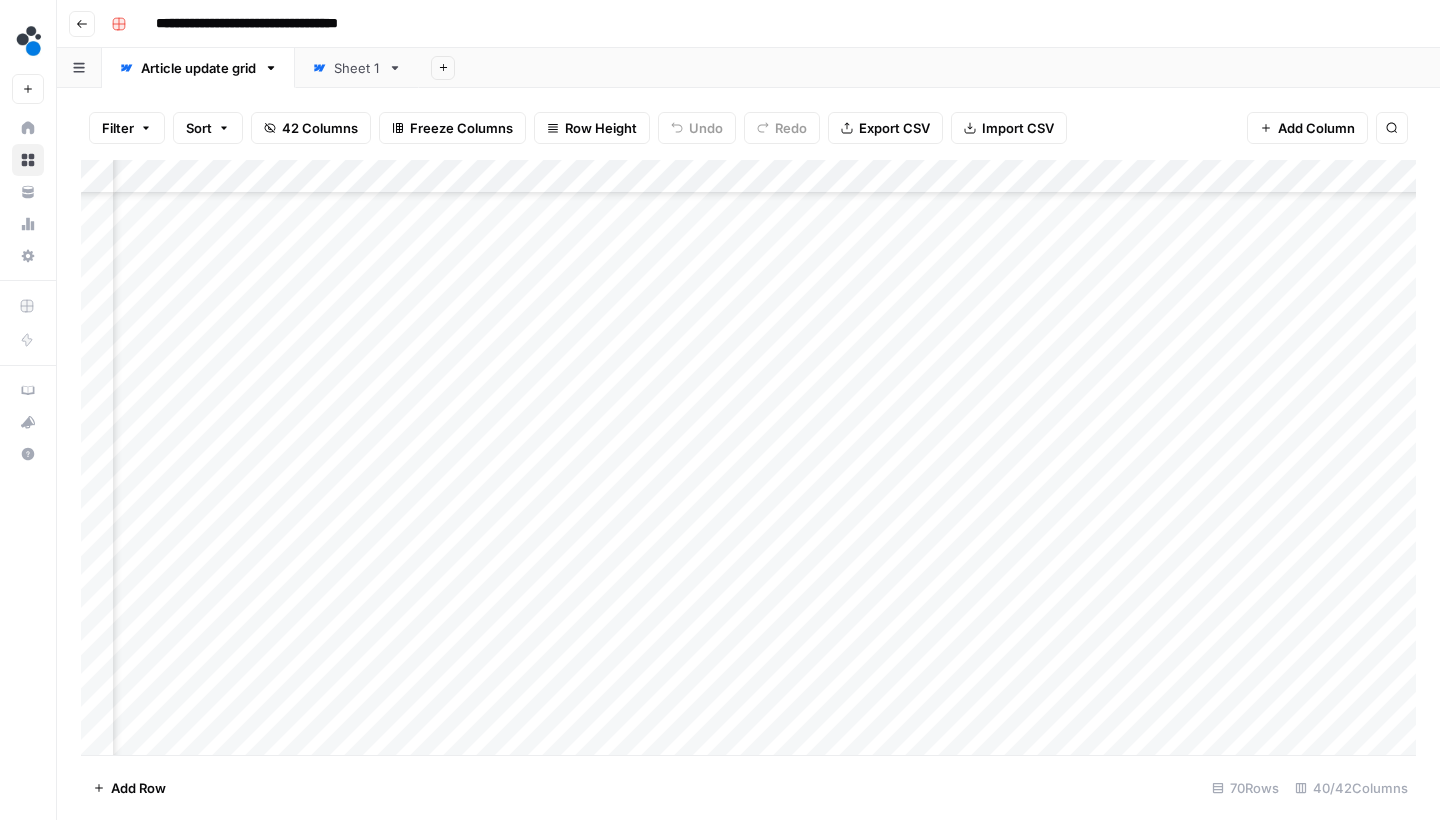 click on "Add Column" at bounding box center (748, 460) 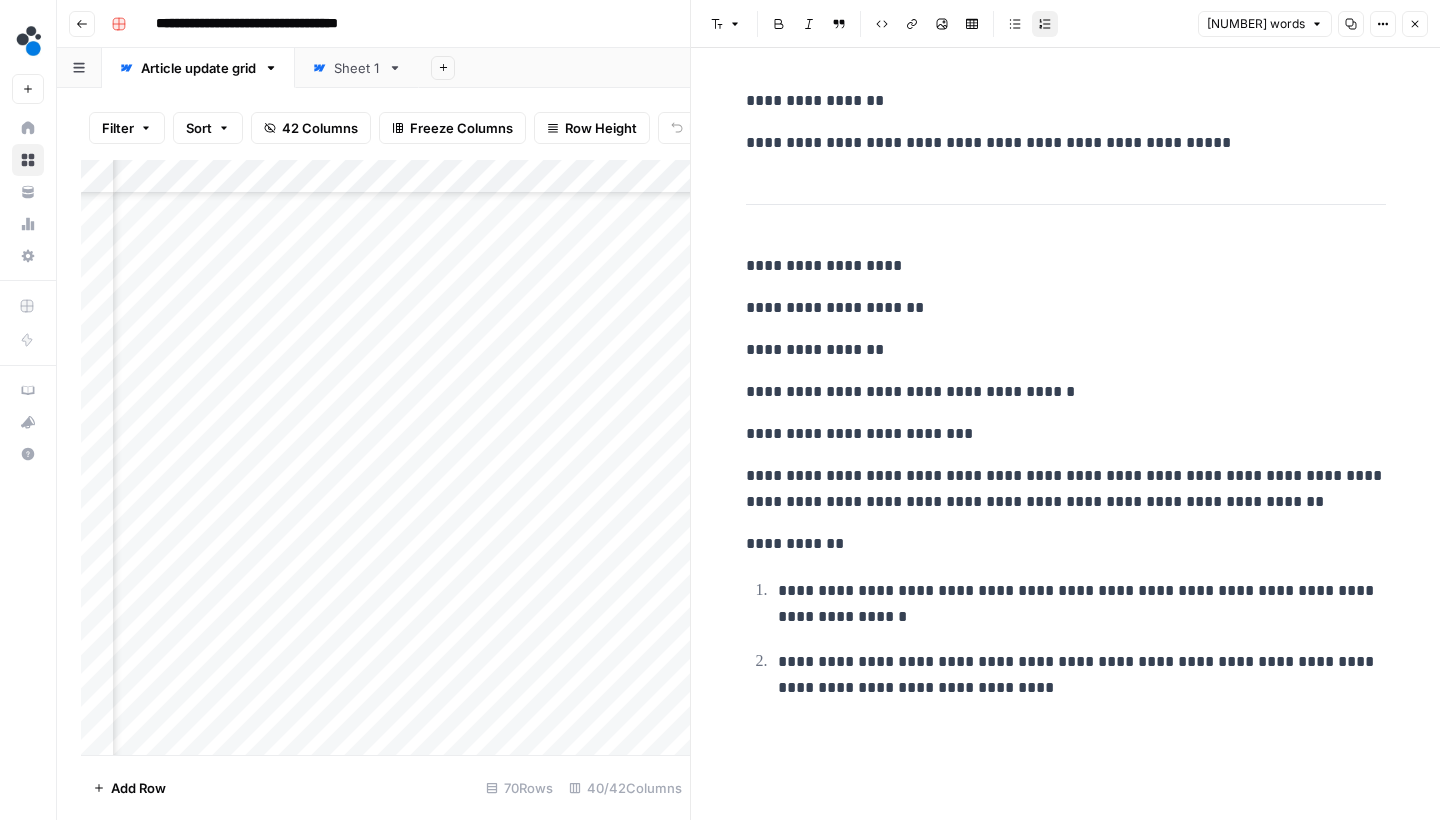 scroll, scrollTop: 0, scrollLeft: 0, axis: both 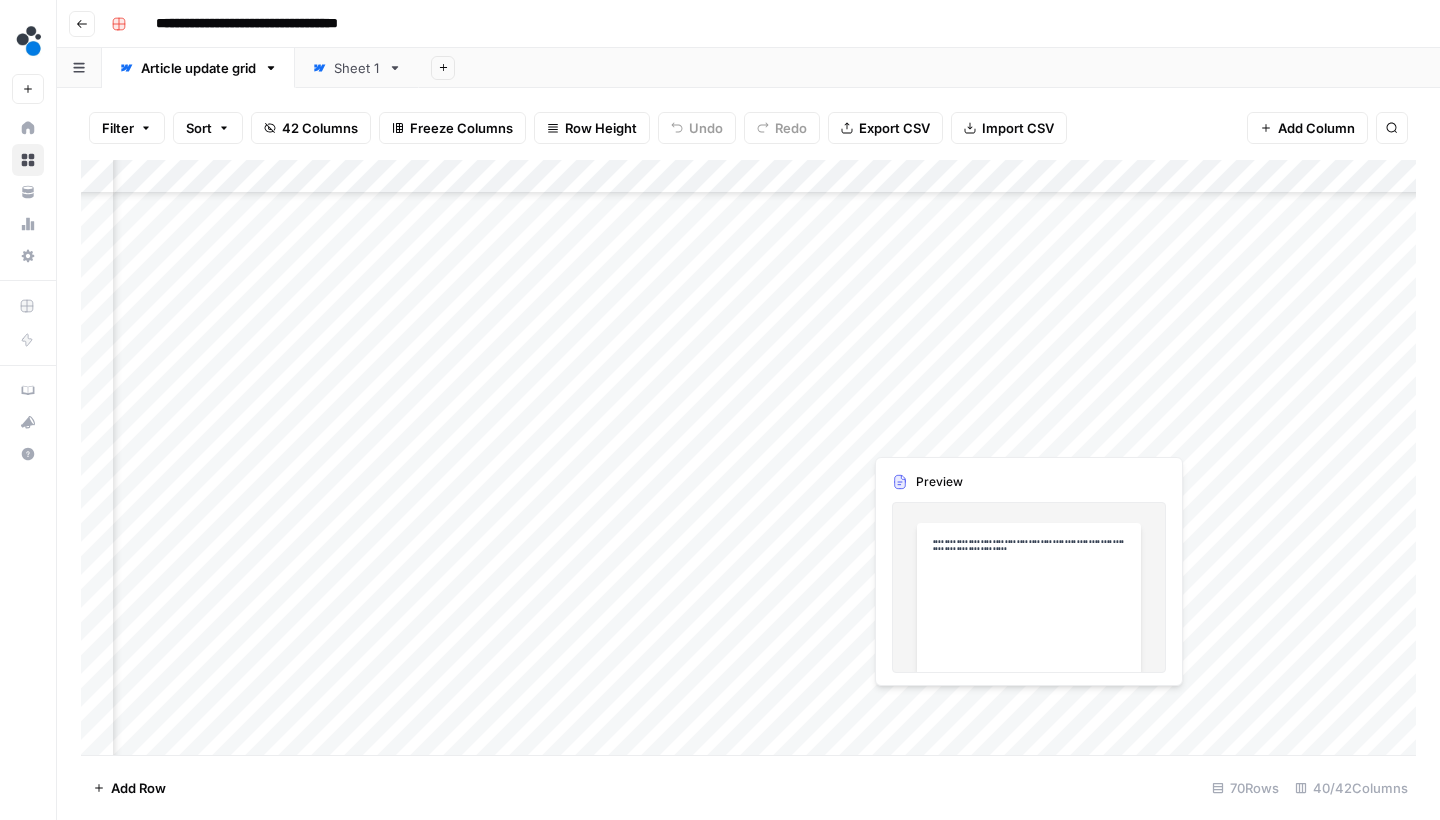click on "Add Column" at bounding box center [748, 460] 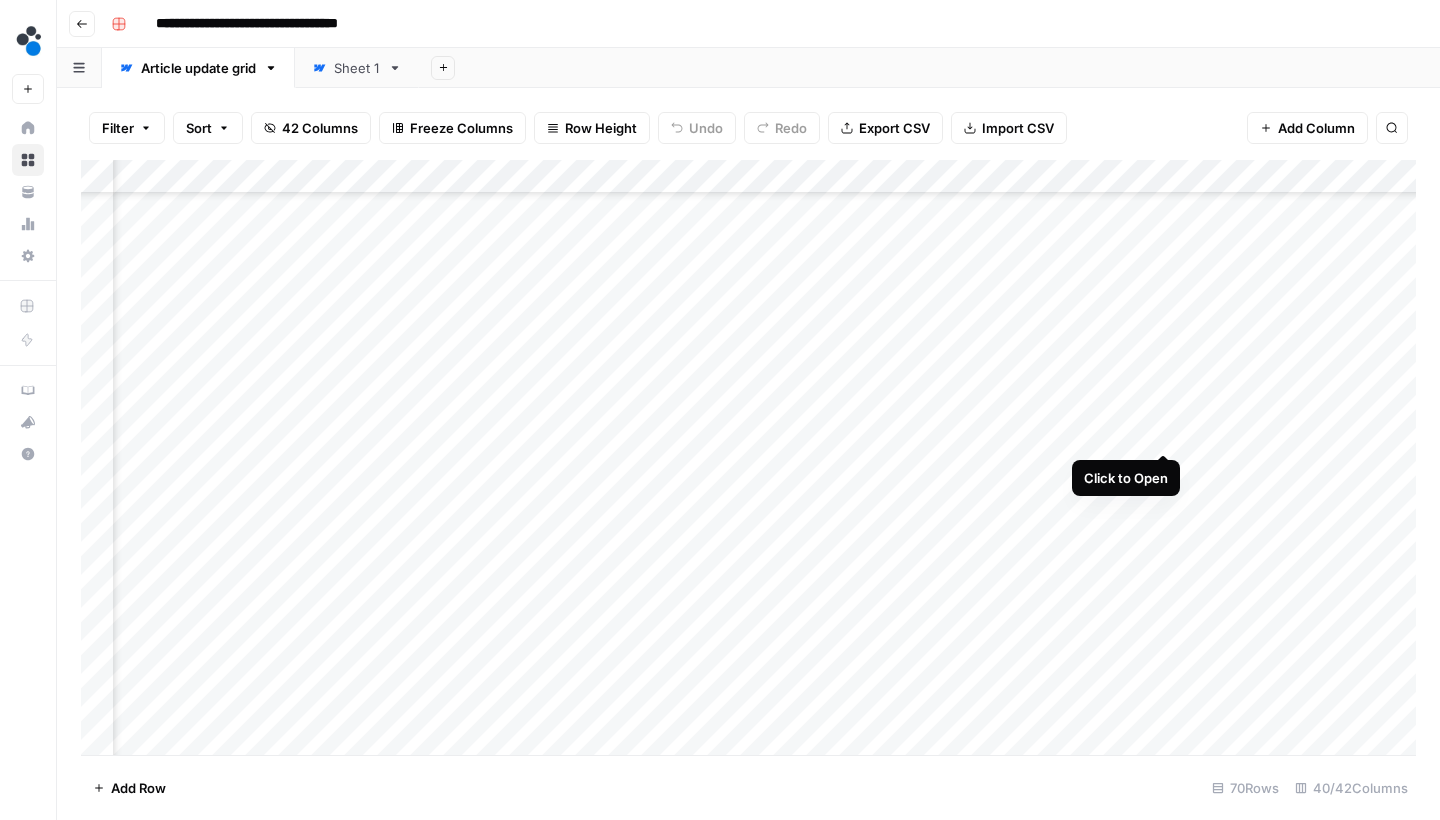 click on "Add Column" at bounding box center [748, 460] 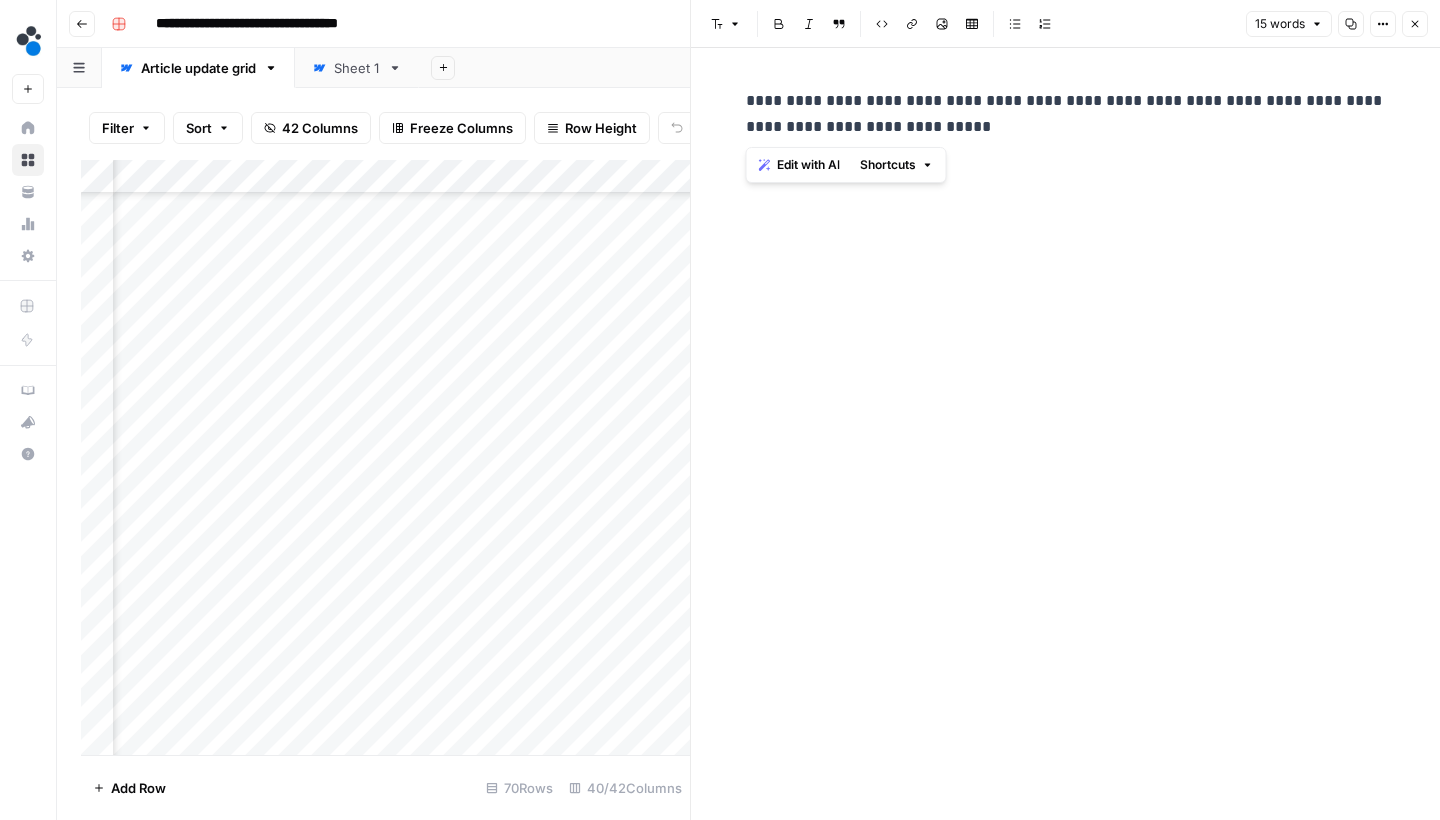 drag, startPoint x: 930, startPoint y: 137, endPoint x: 769, endPoint y: 73, distance: 173.25415 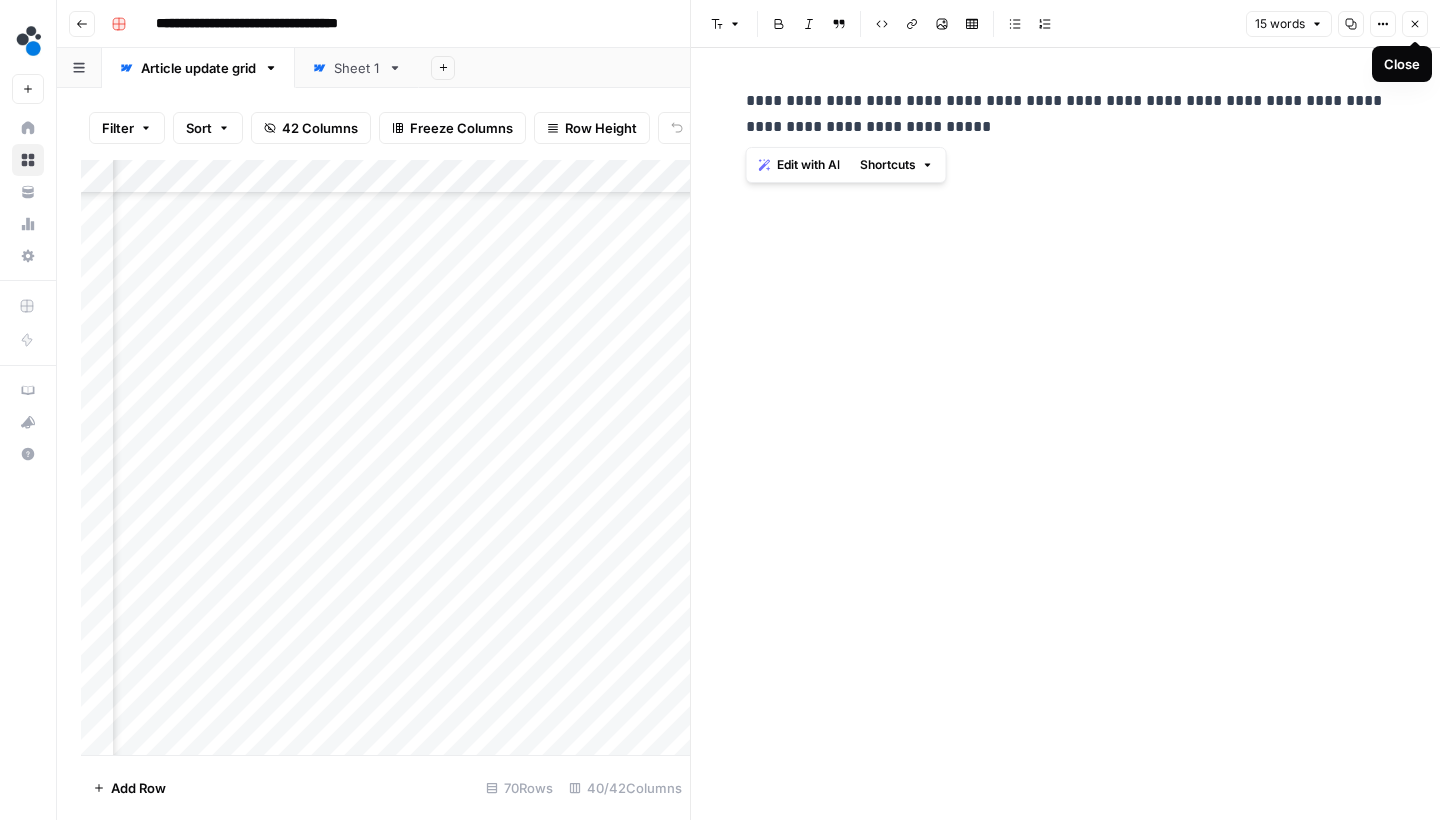 click on "Close" at bounding box center (1415, 24) 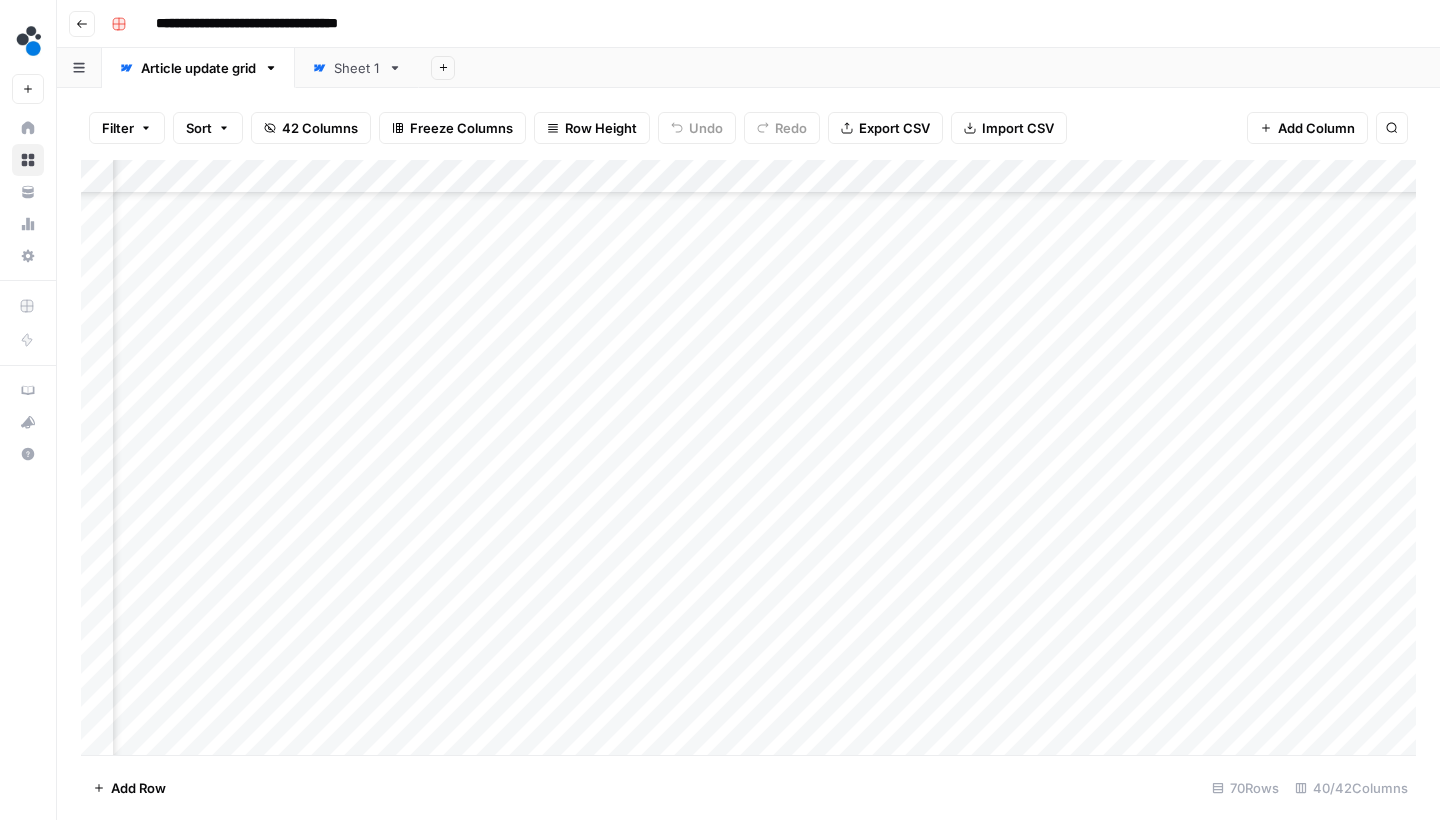 scroll, scrollTop: 1264, scrollLeft: 4215, axis: both 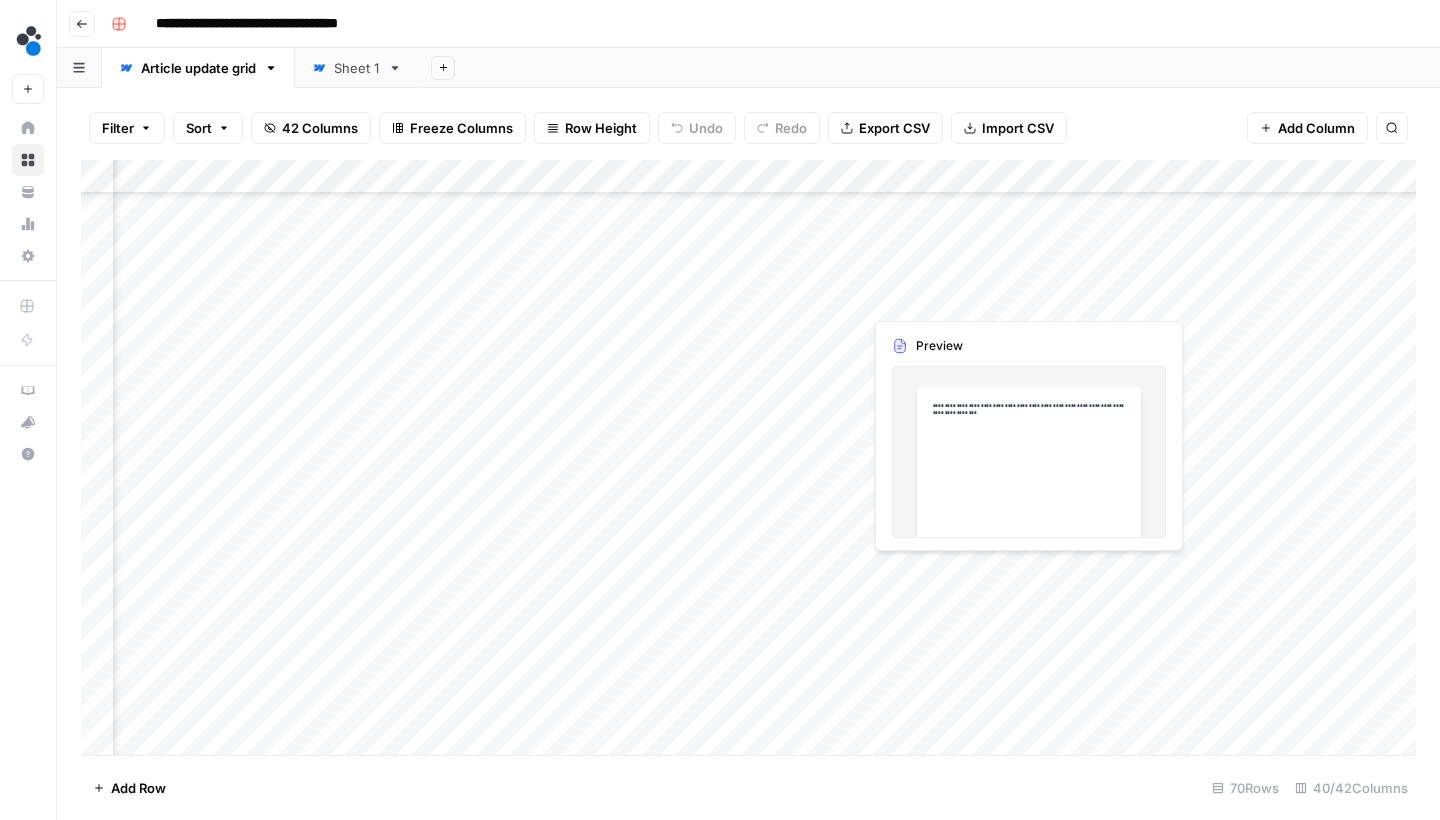click on "Add Column" at bounding box center (748, 460) 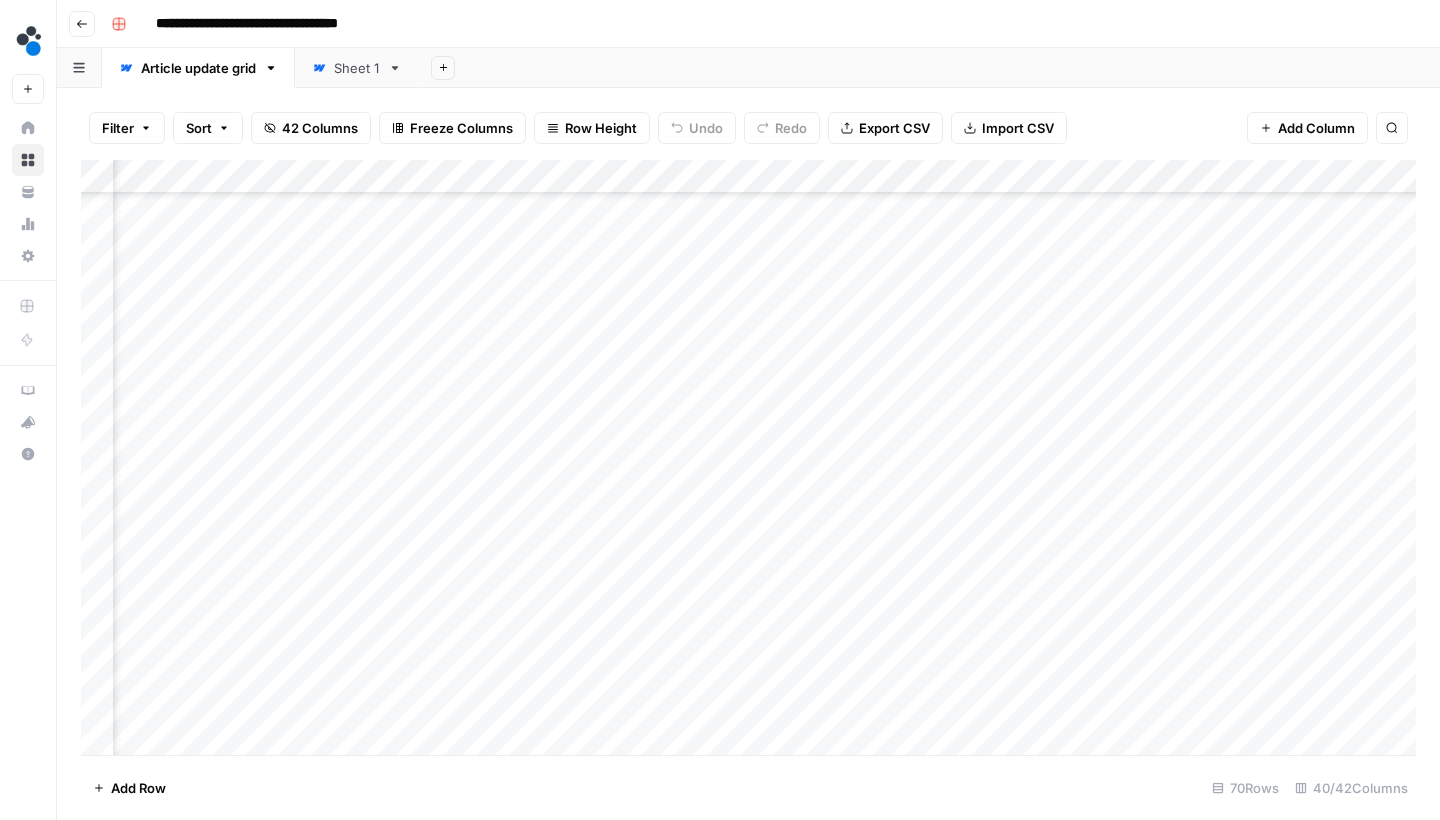 click on "Add Column" at bounding box center [748, 460] 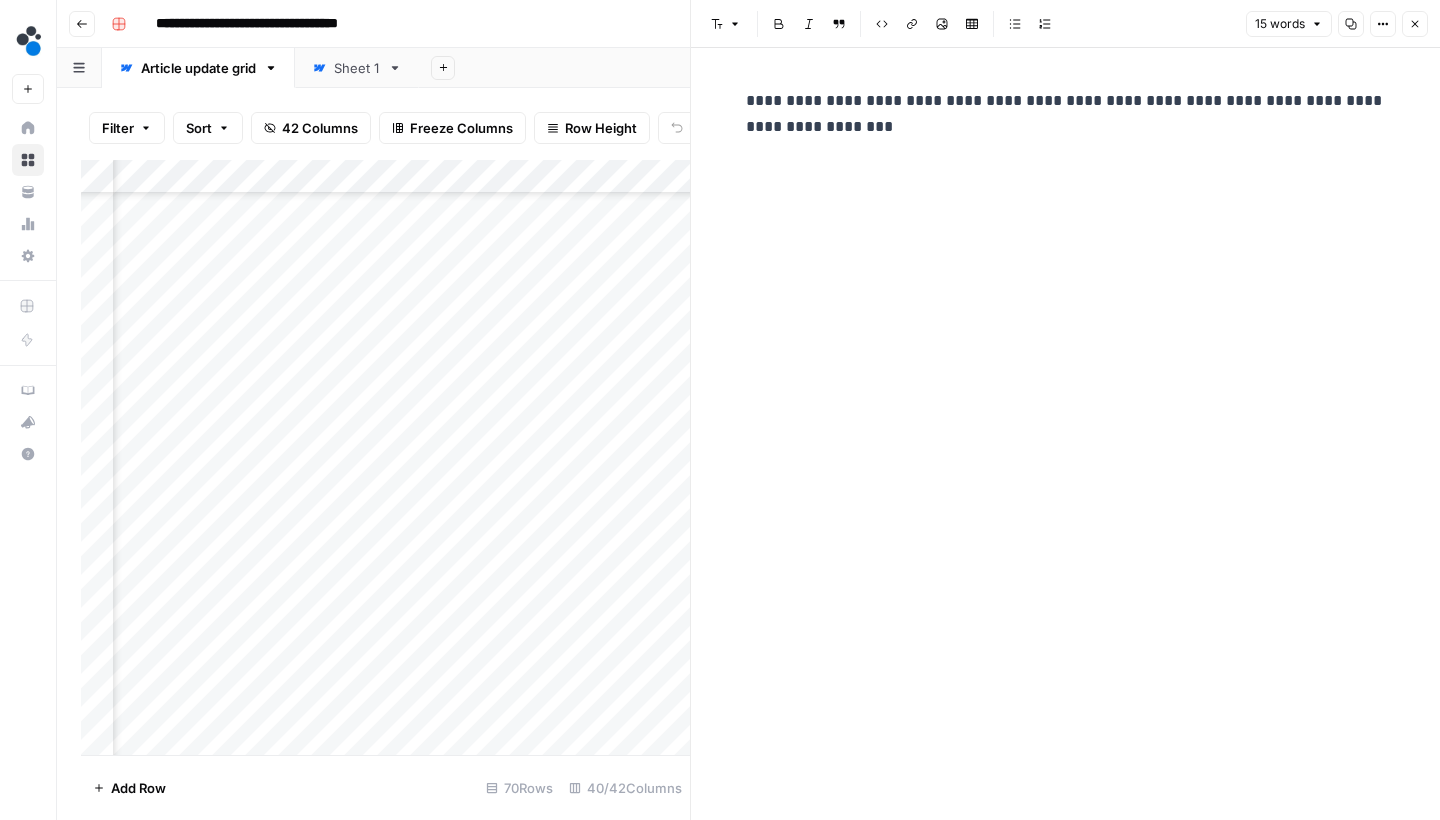 click 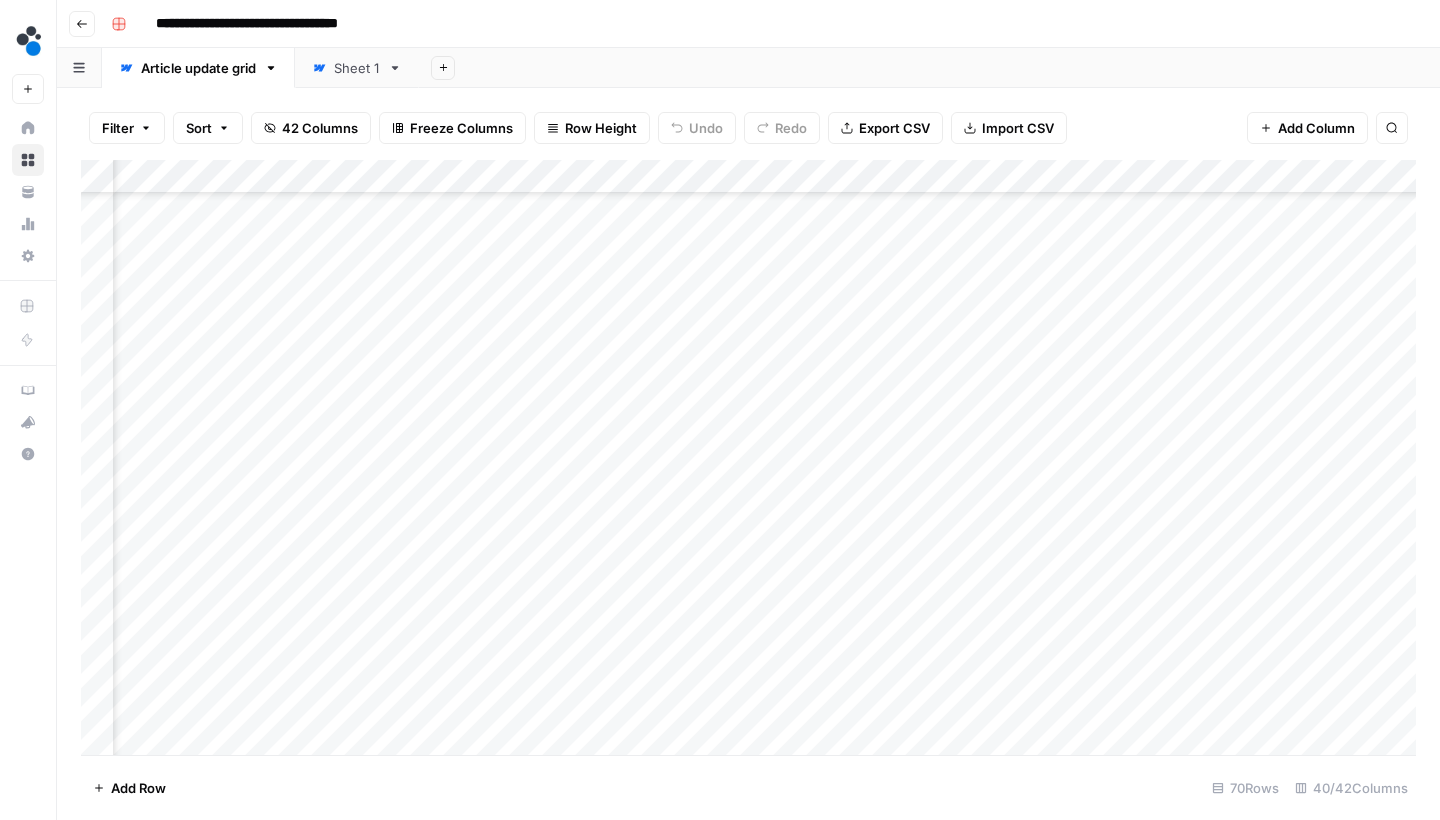 scroll, scrollTop: 1518, scrollLeft: 4215, axis: both 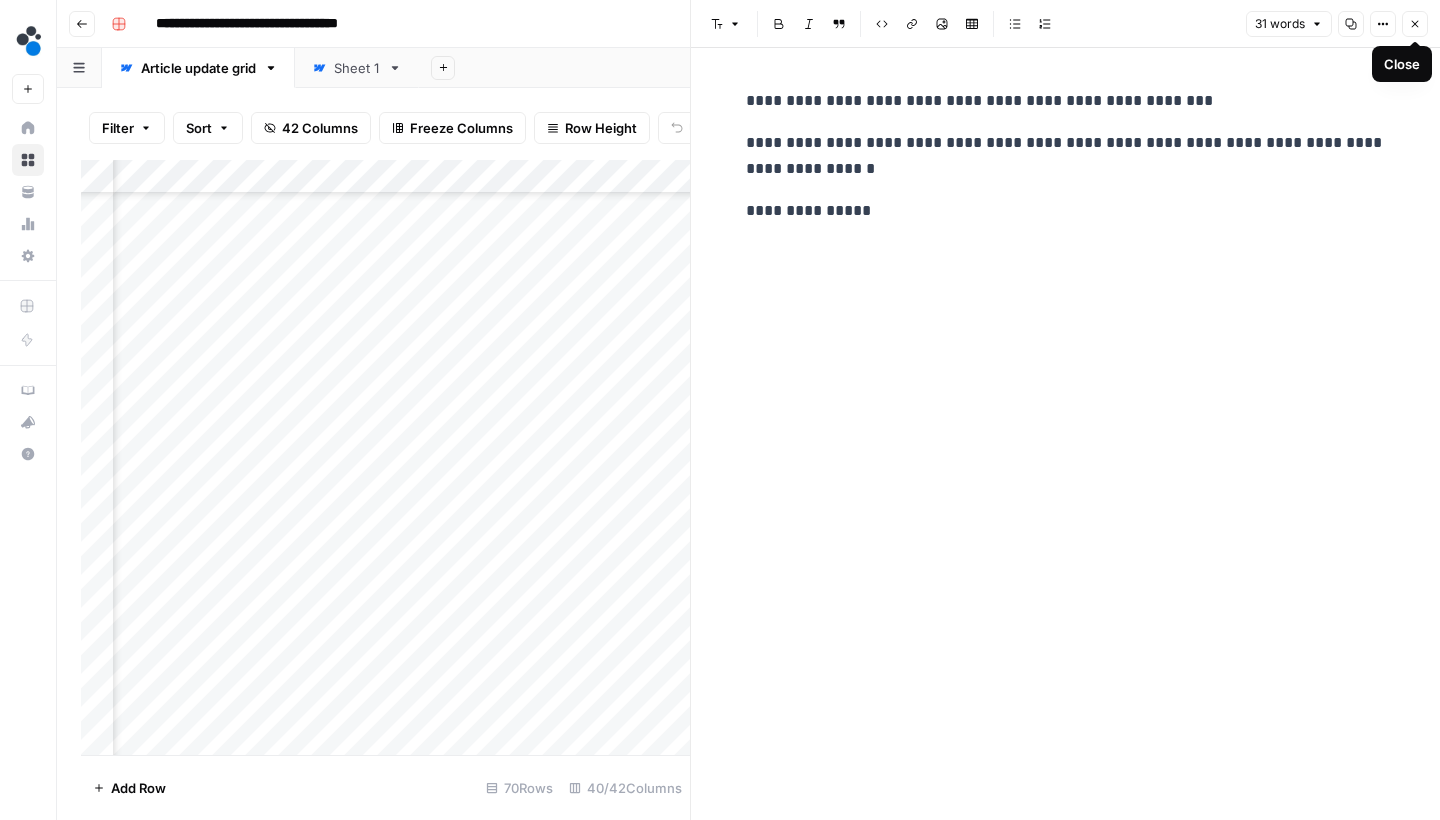click 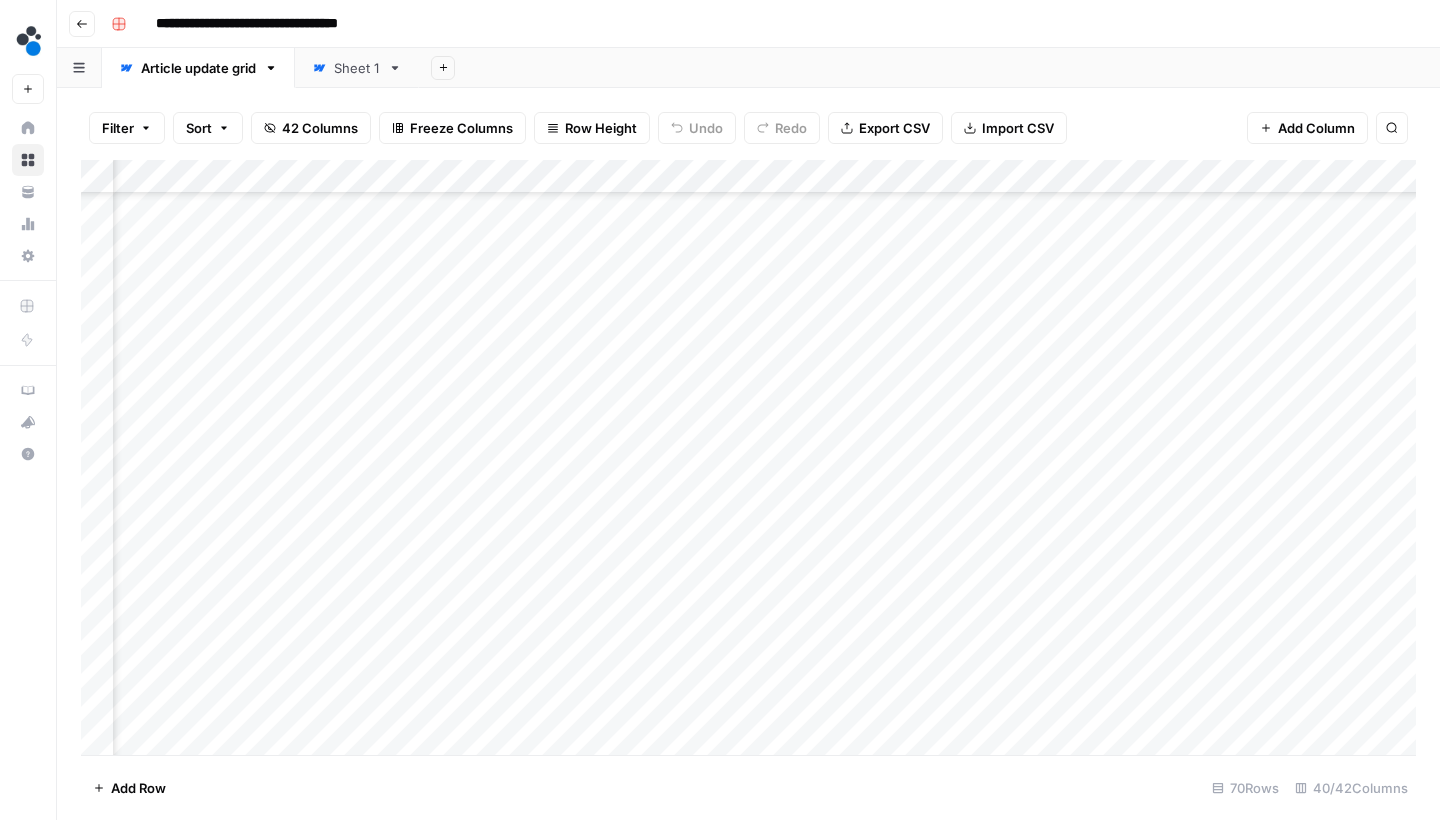 scroll, scrollTop: 1628, scrollLeft: 4215, axis: both 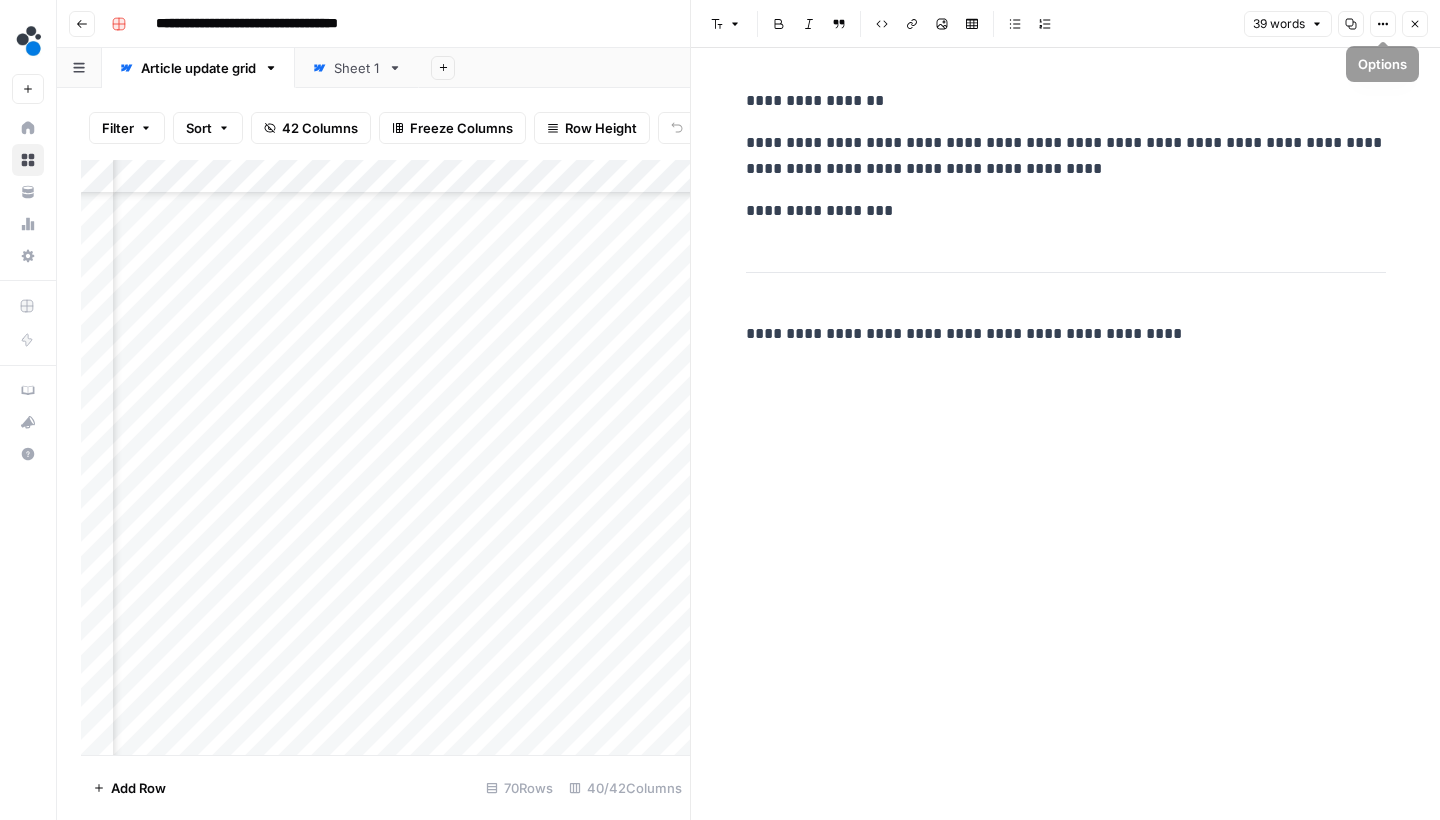click 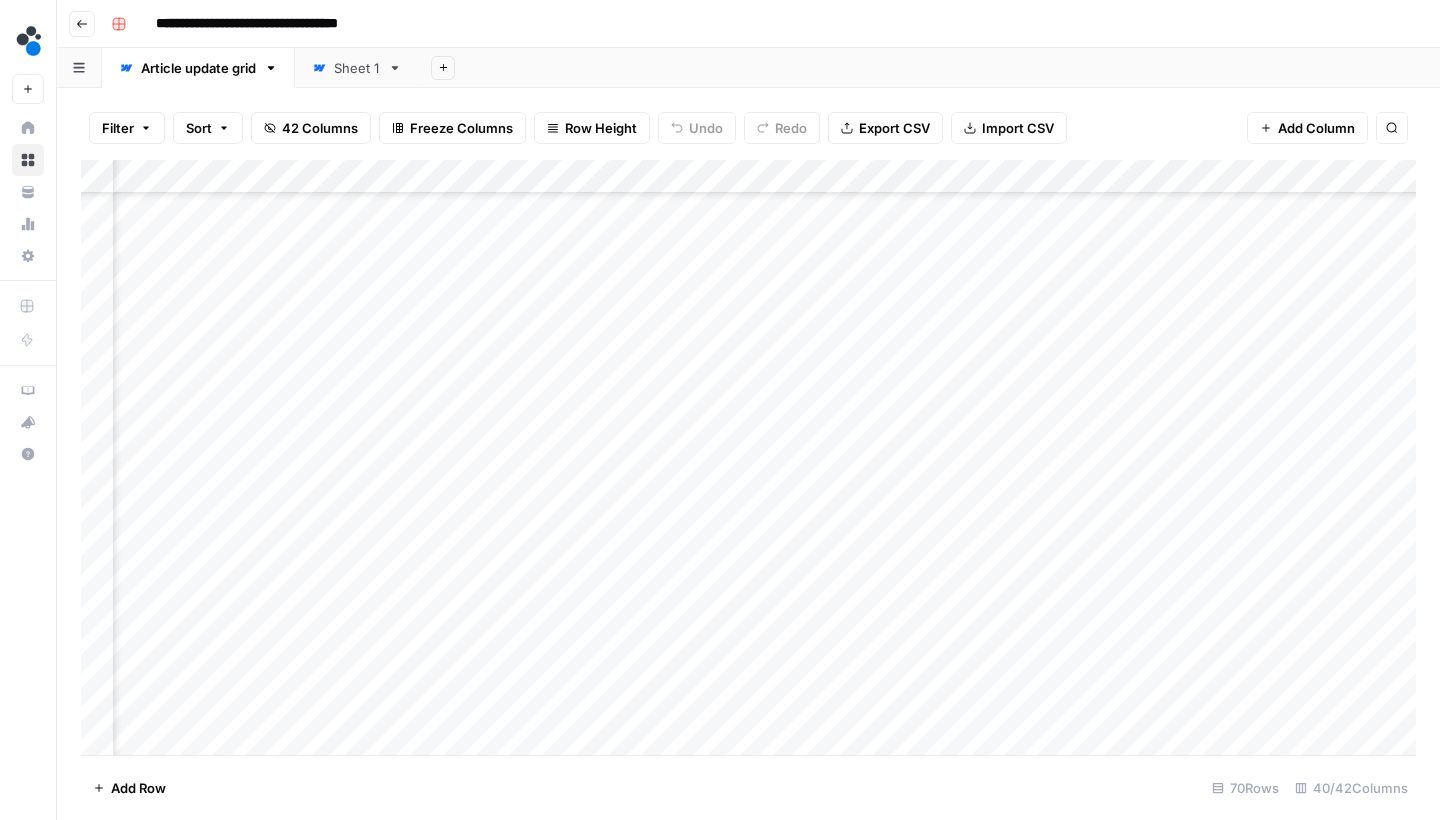 scroll, scrollTop: 1843, scrollLeft: 4215, axis: both 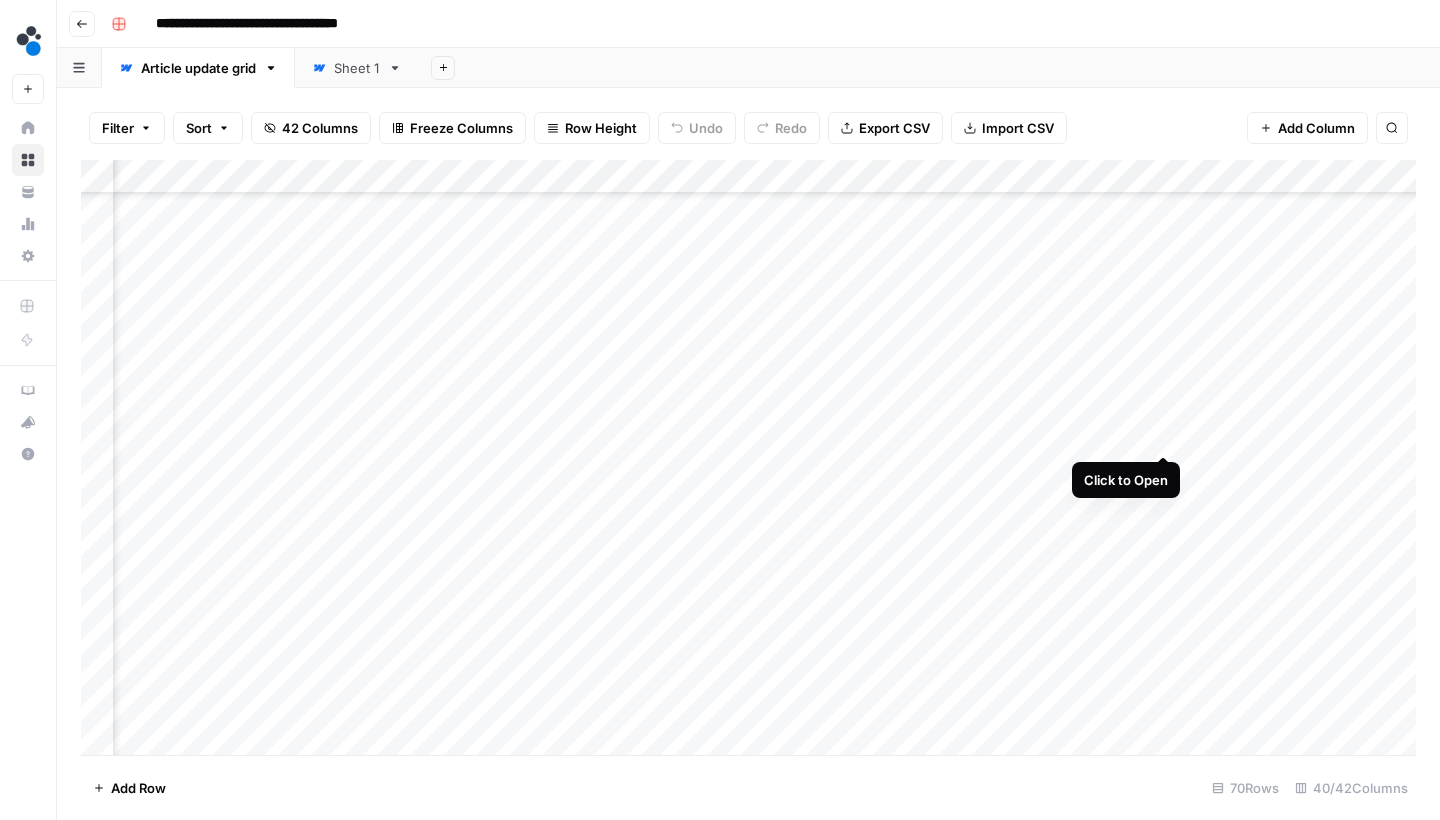 click on "Add Column" at bounding box center (748, 460) 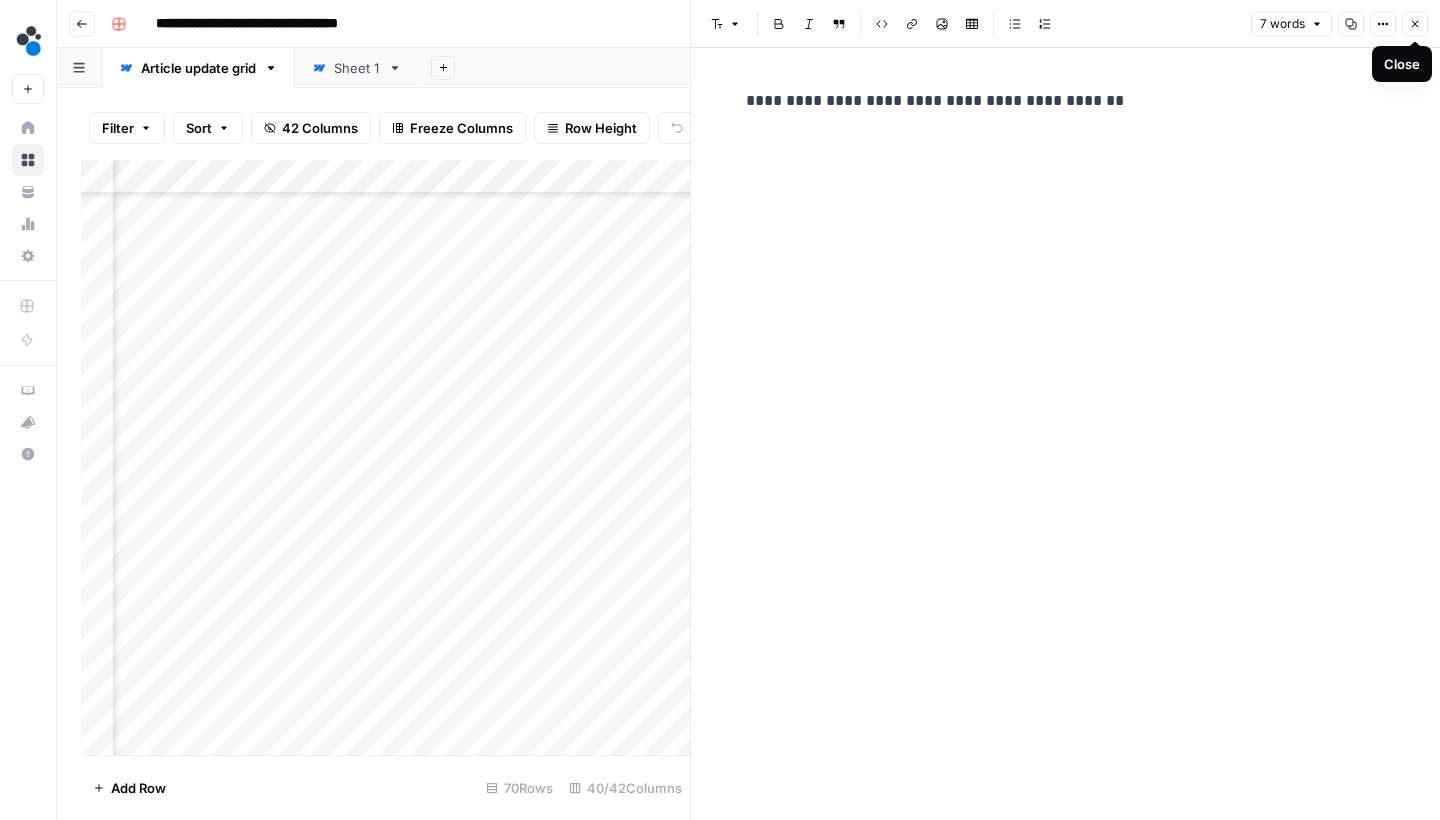click 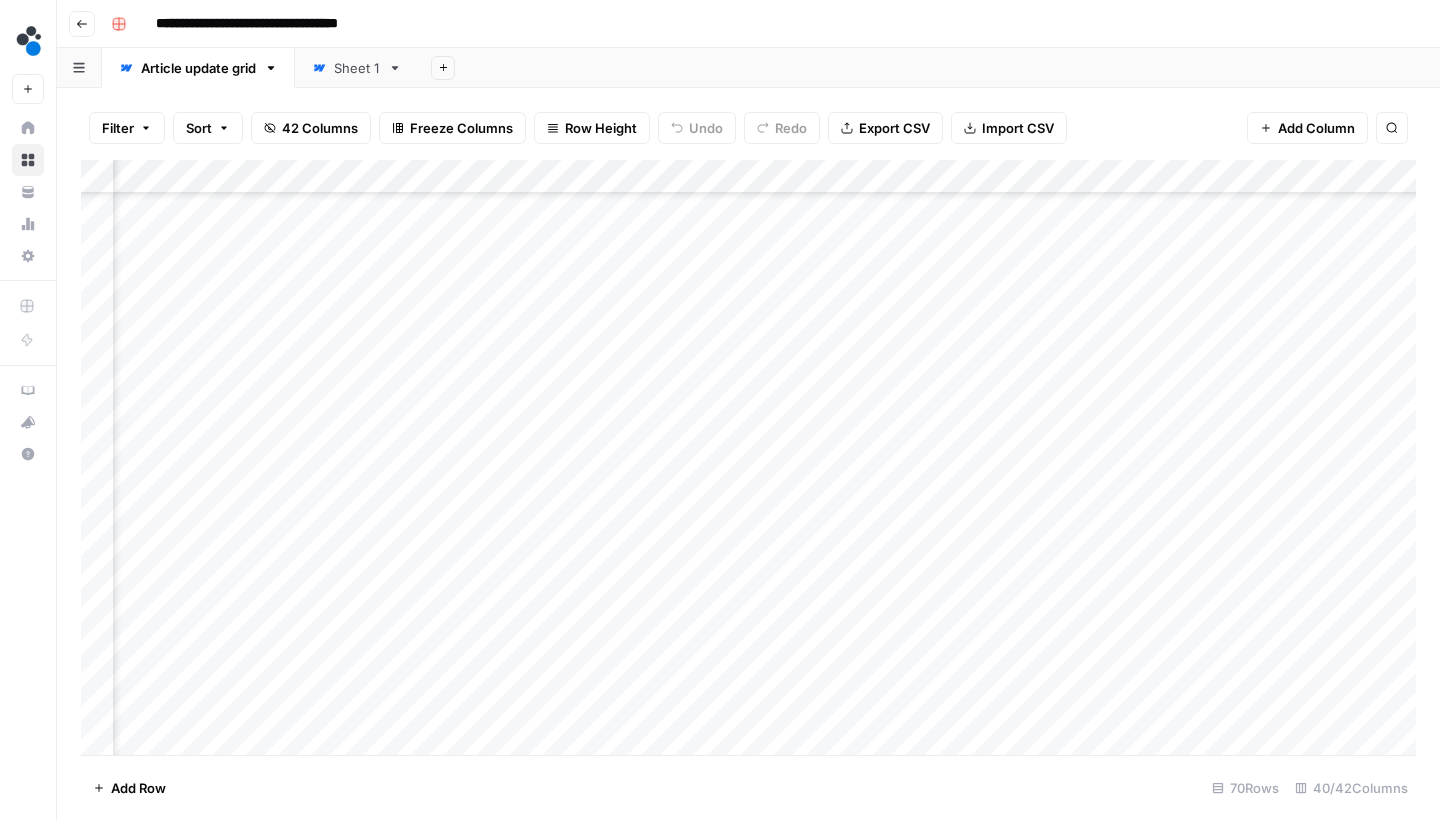 scroll, scrollTop: 1846, scrollLeft: 4215, axis: both 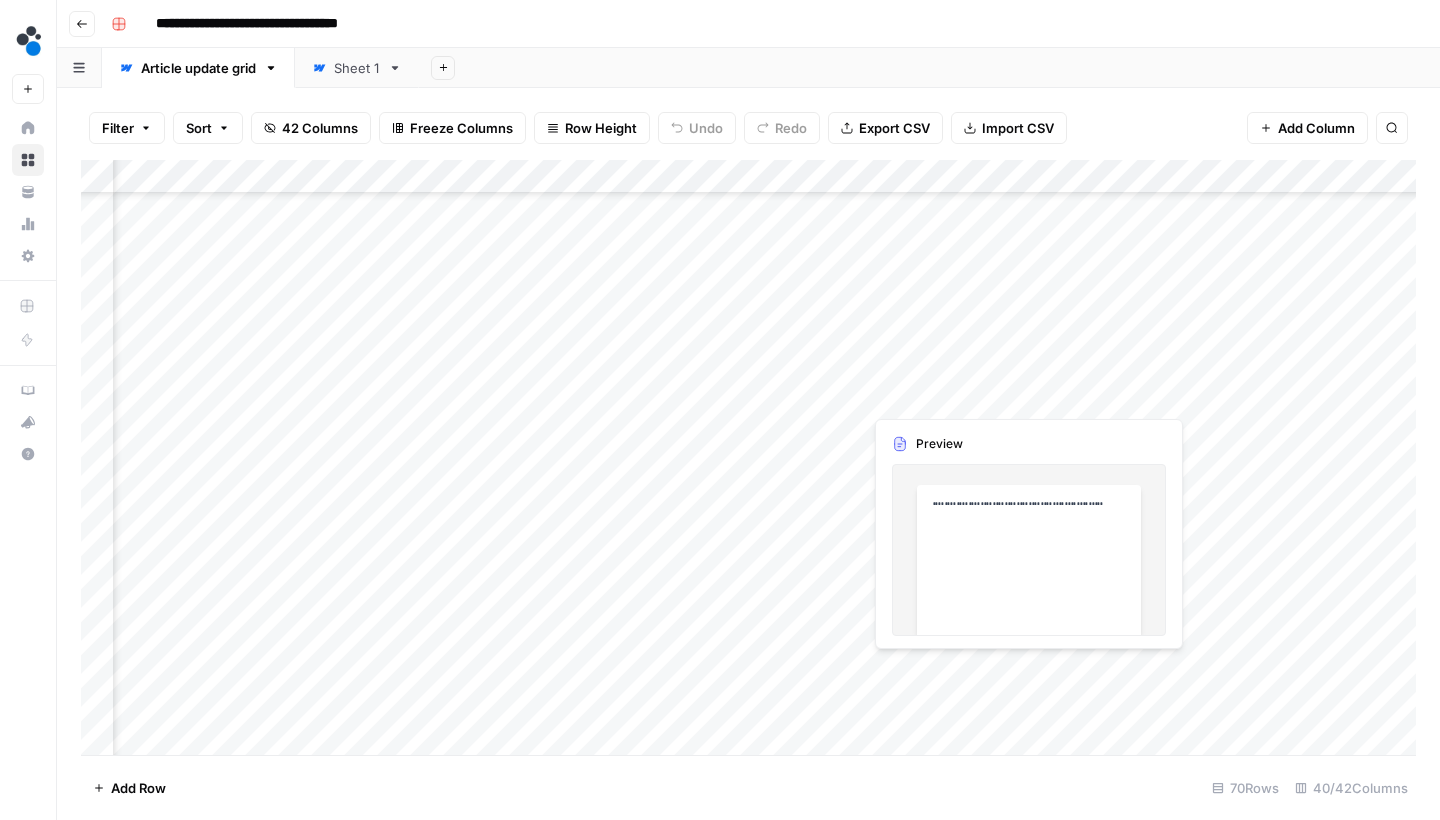 click on "Add Column" at bounding box center [748, 460] 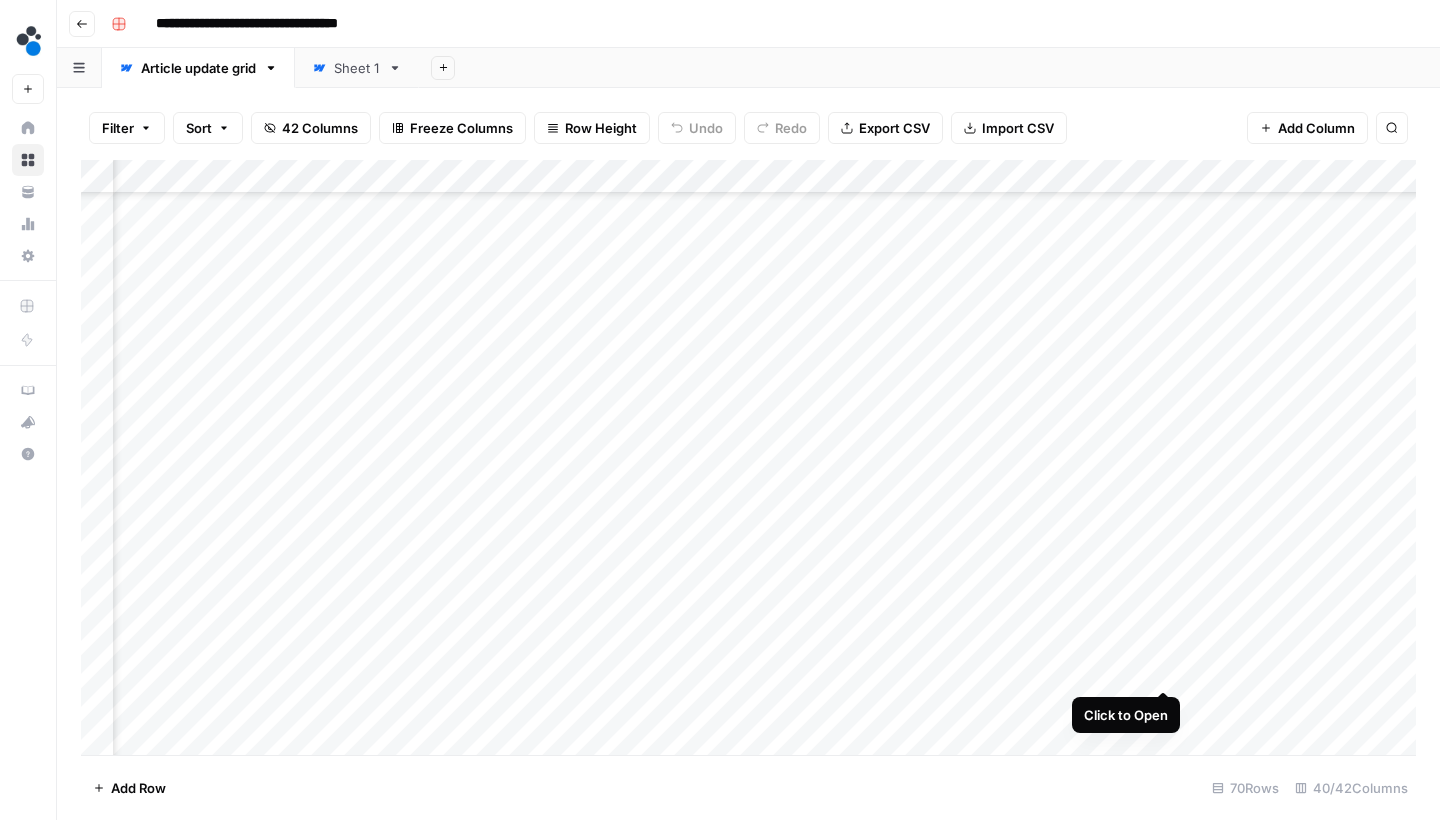 click on "Add Column" at bounding box center [748, 460] 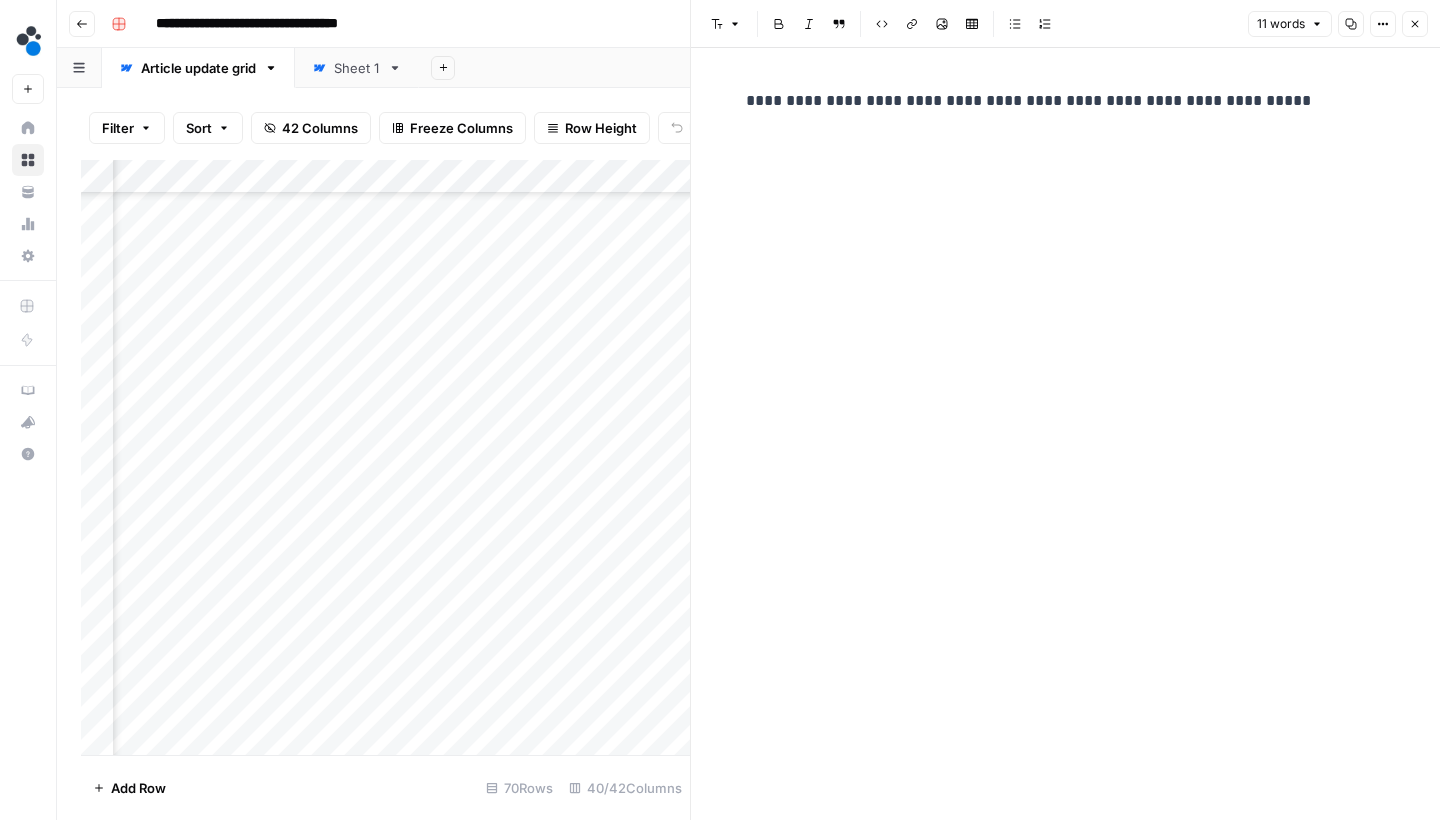 click 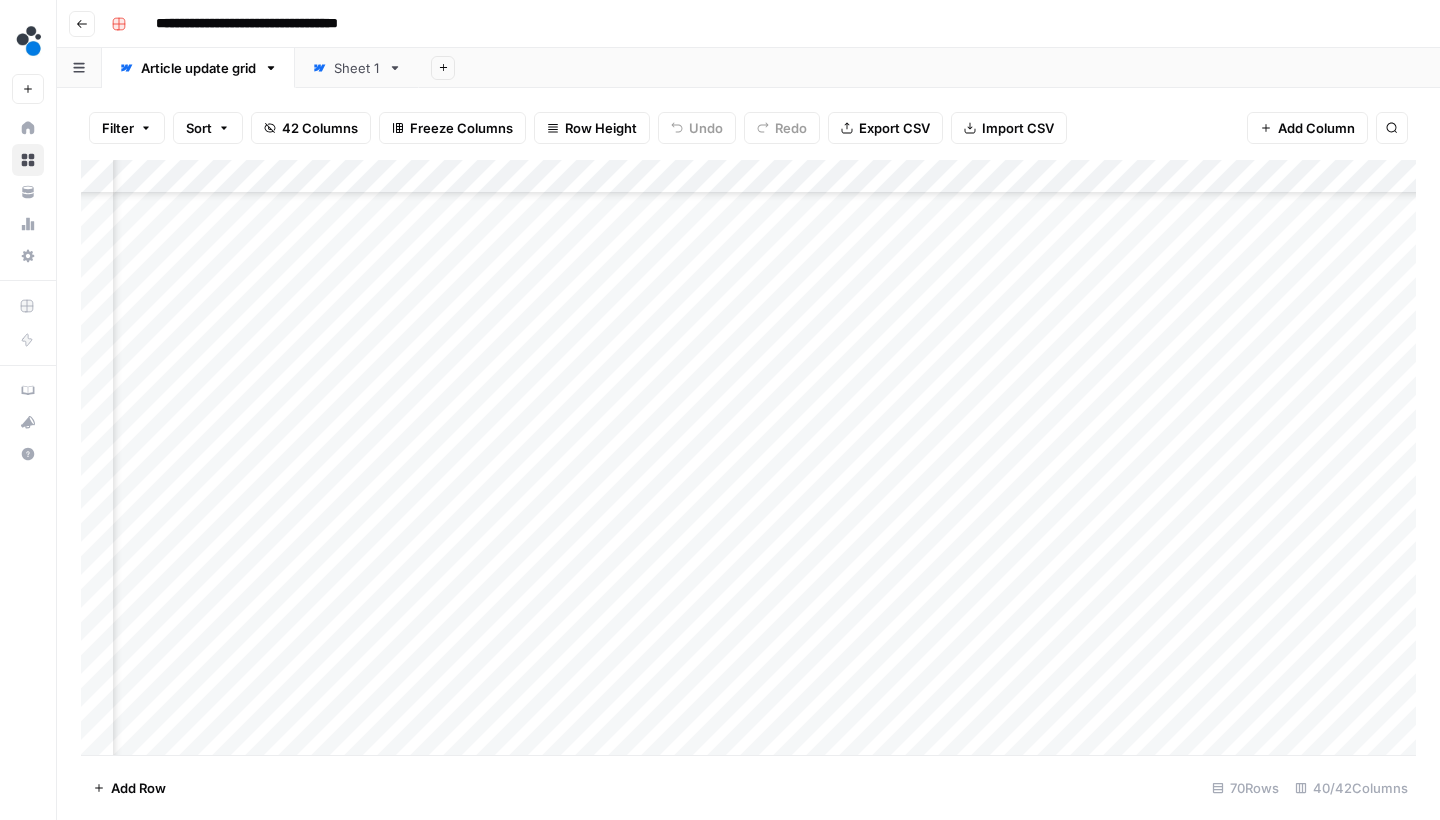 click on "Go back" at bounding box center [82, 24] 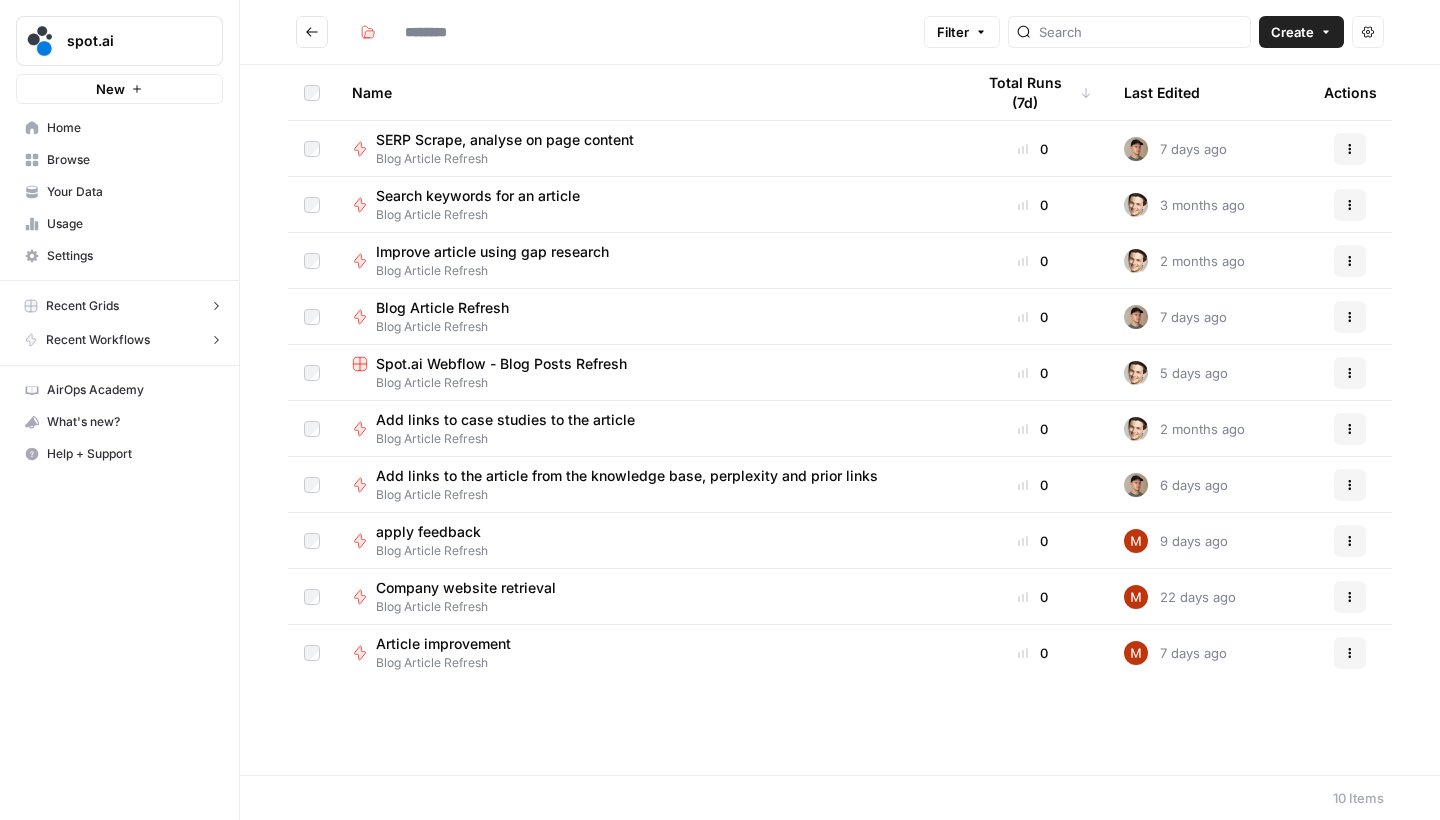 type on "**********" 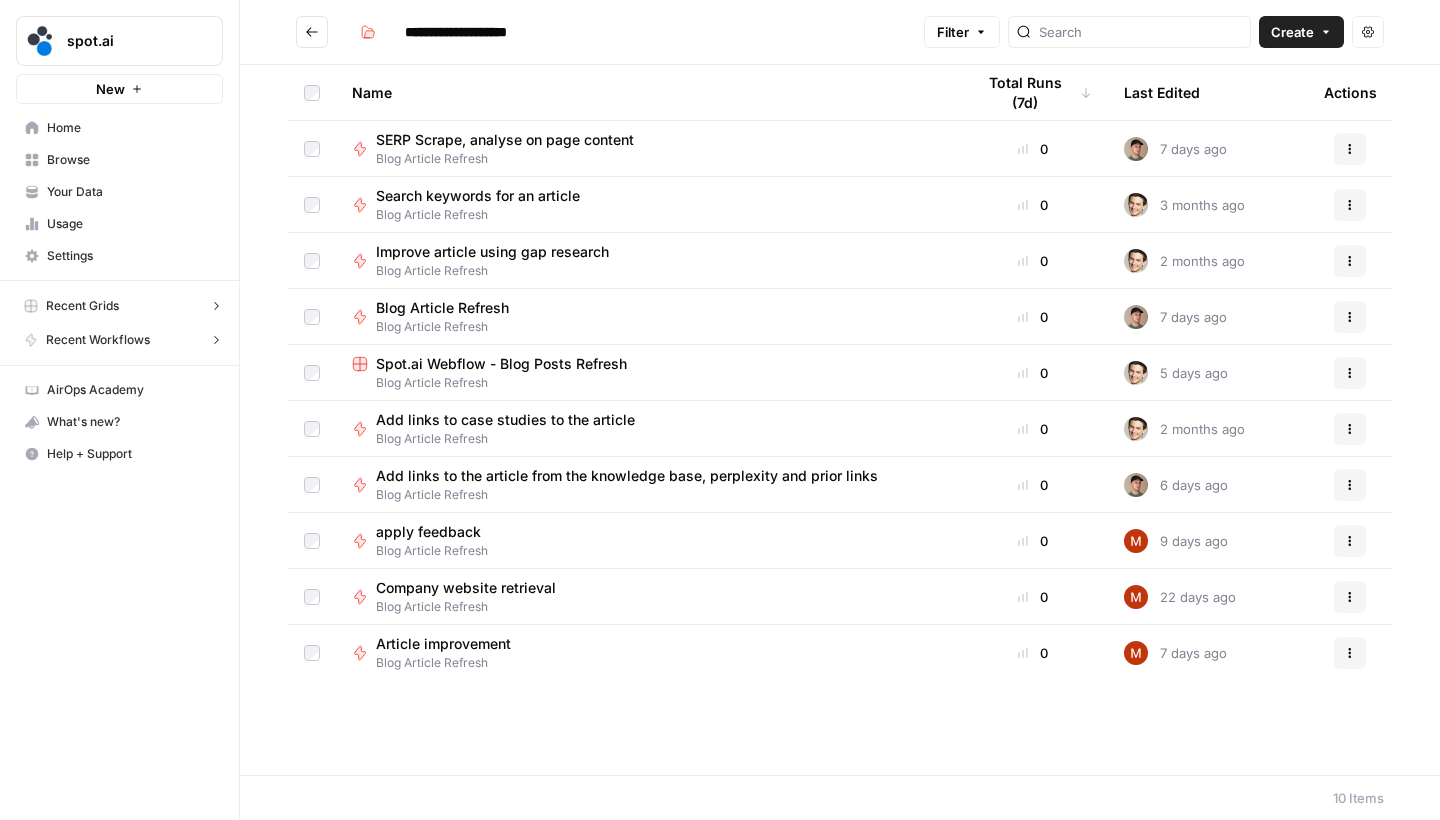 click 